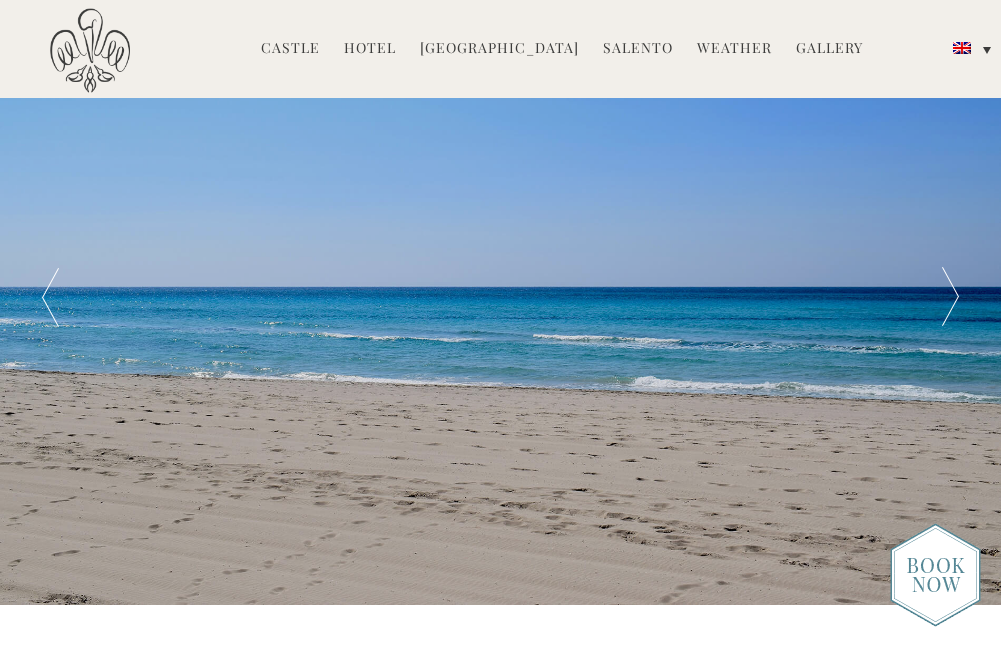 scroll, scrollTop: 0, scrollLeft: 0, axis: both 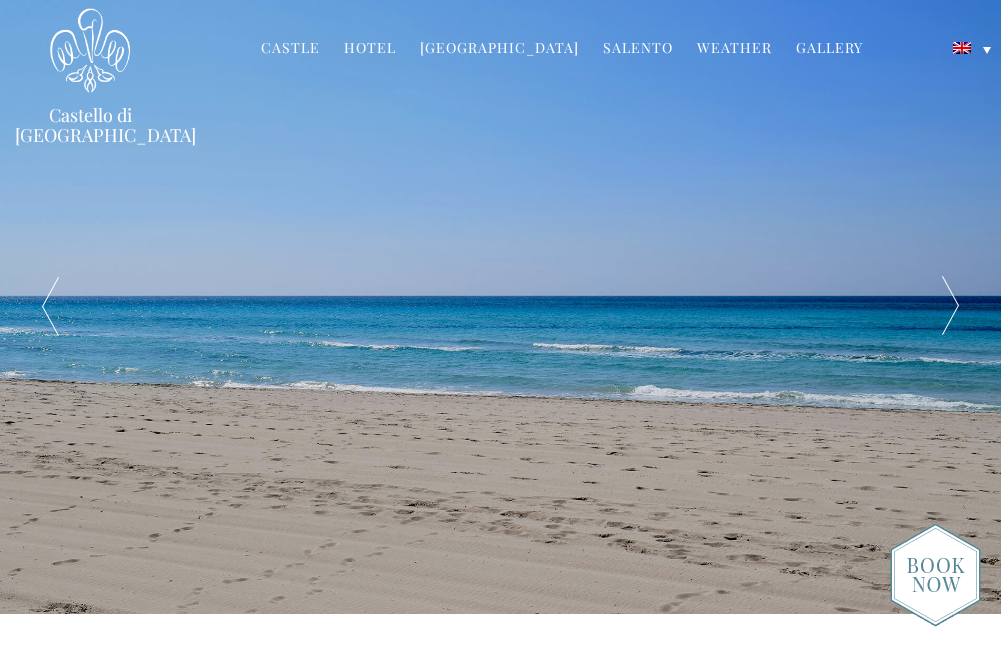 click at bounding box center [951, 307] 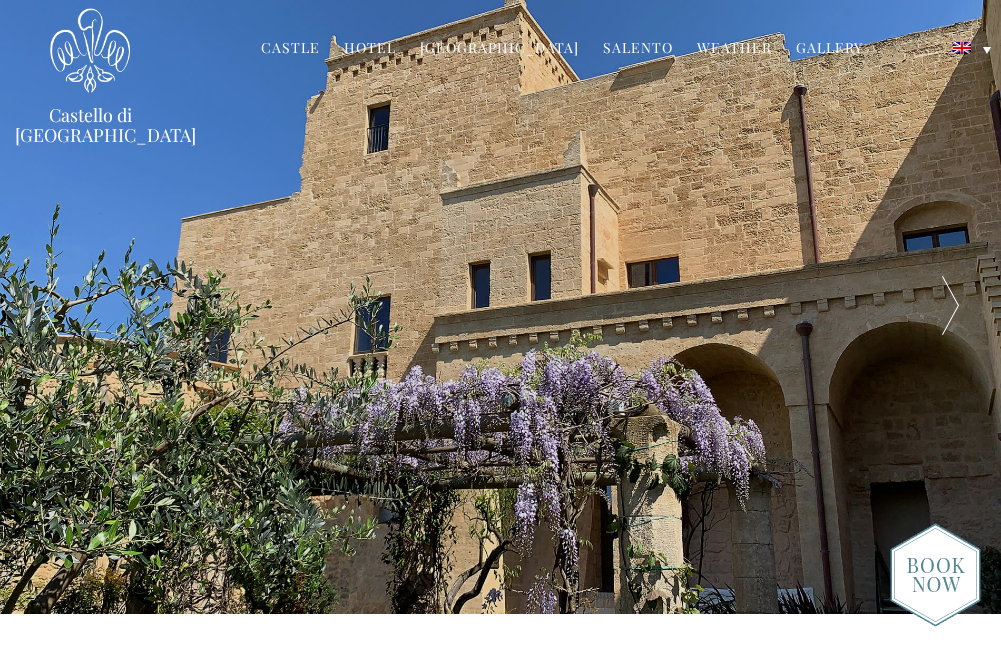 click at bounding box center (951, 307) 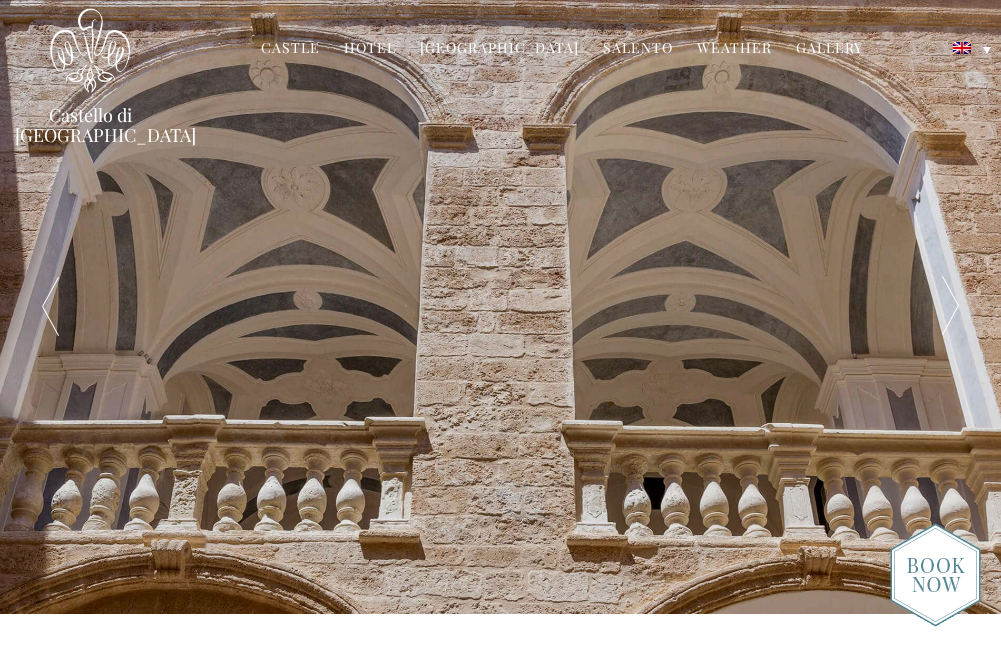 click at bounding box center [951, 307] 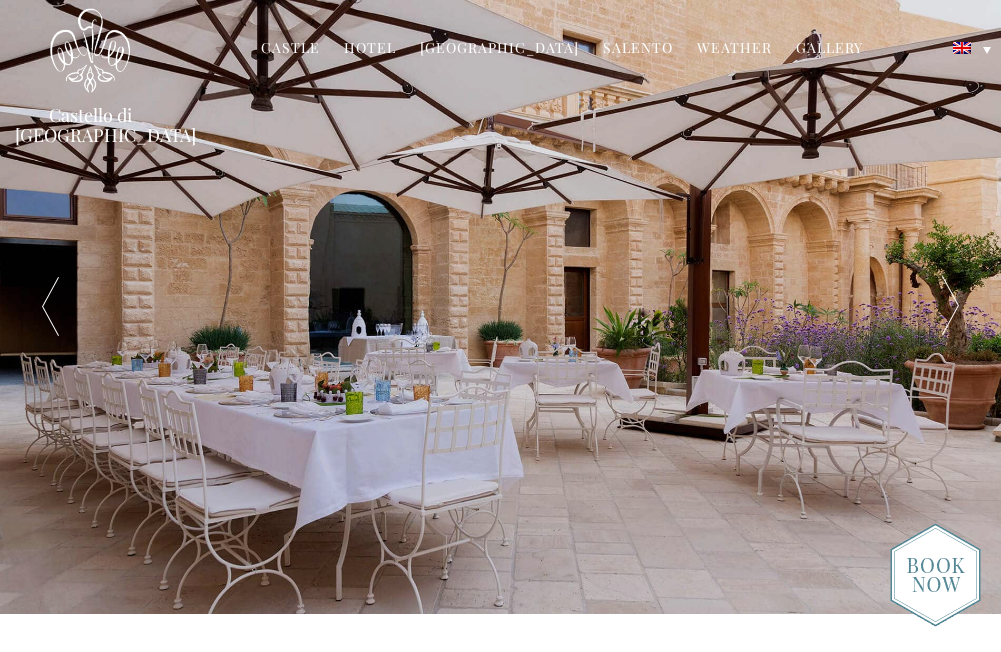 click at bounding box center [951, 307] 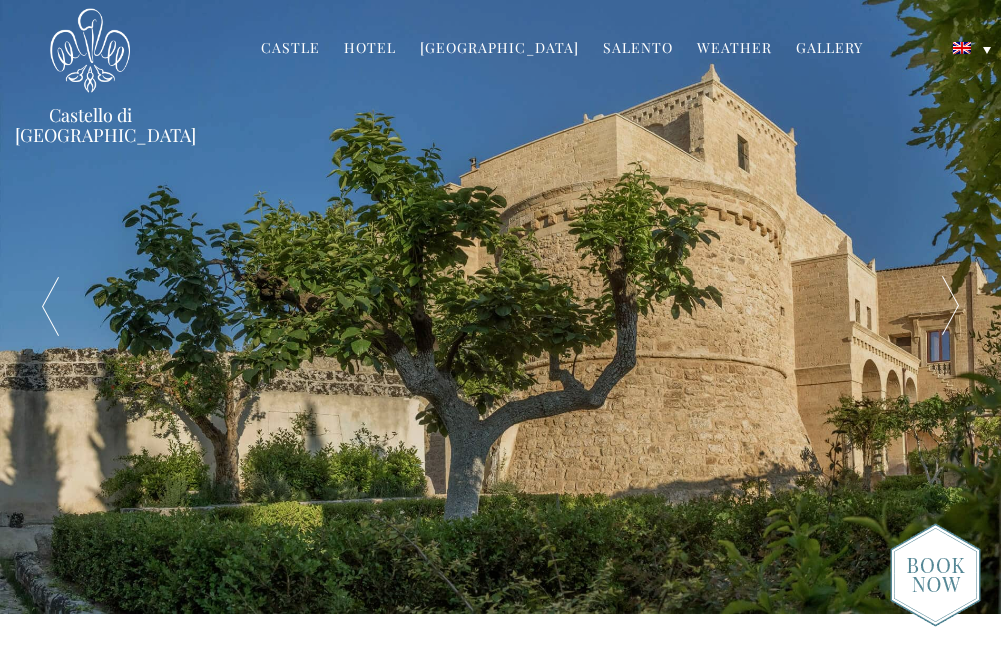 click at bounding box center [951, 307] 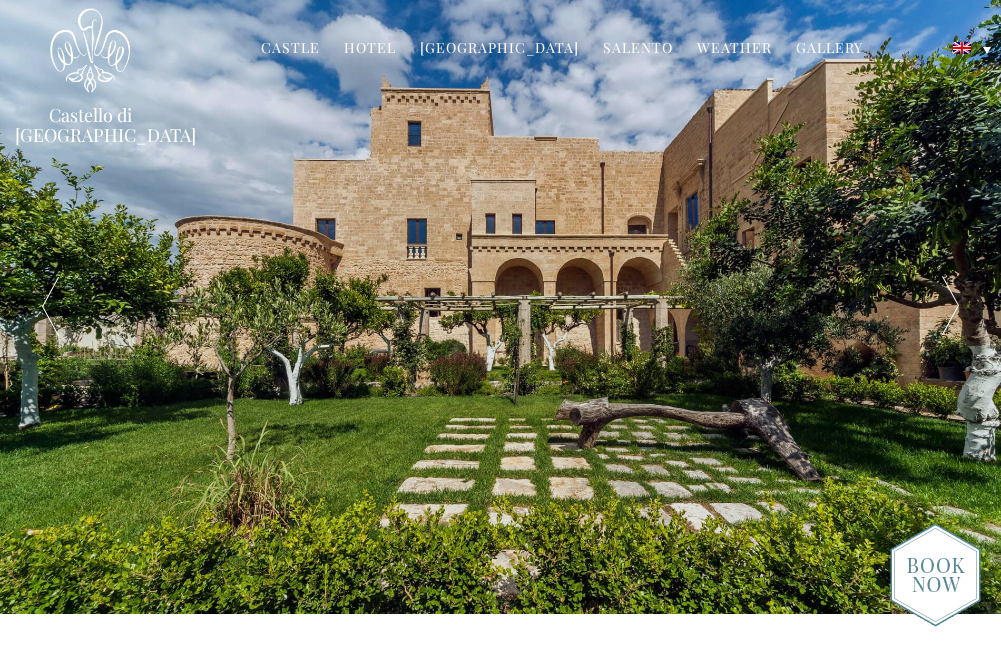click at bounding box center (951, 307) 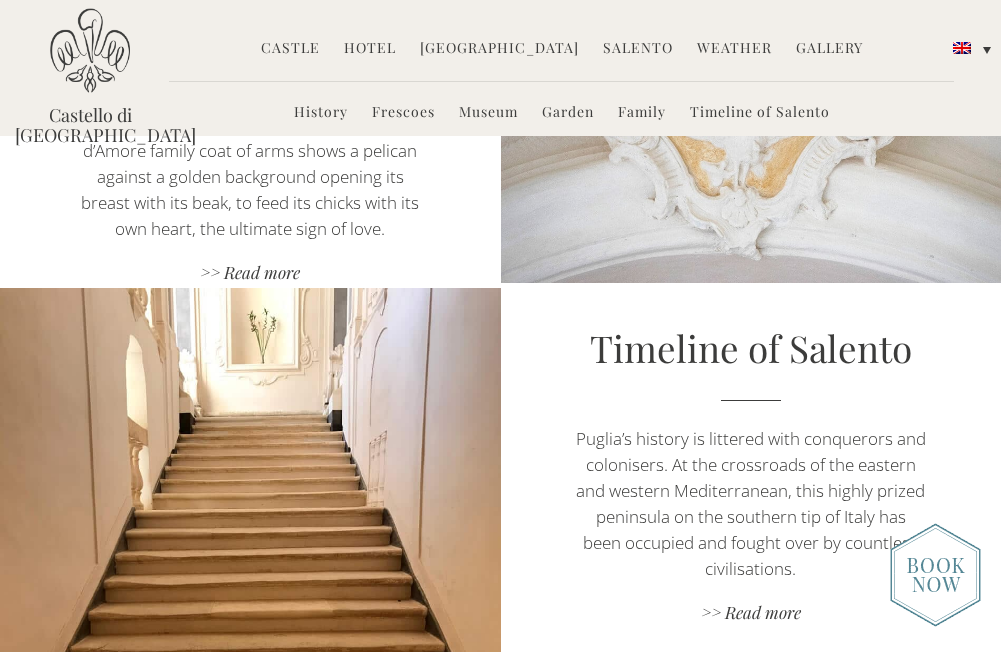 scroll, scrollTop: 2920, scrollLeft: 0, axis: vertical 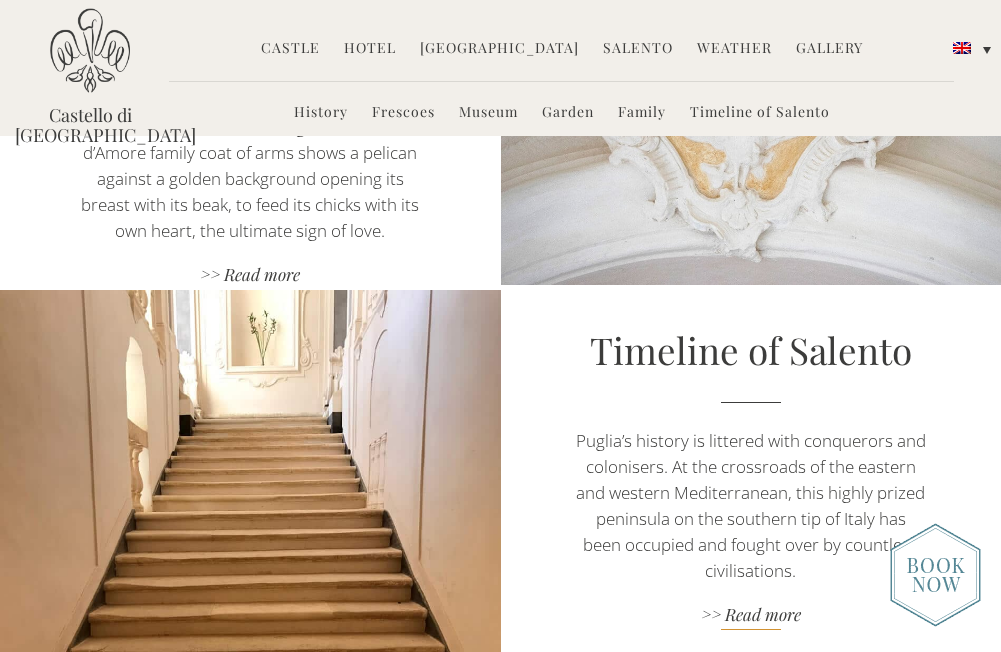 click on ">> Read more" at bounding box center (751, 616) 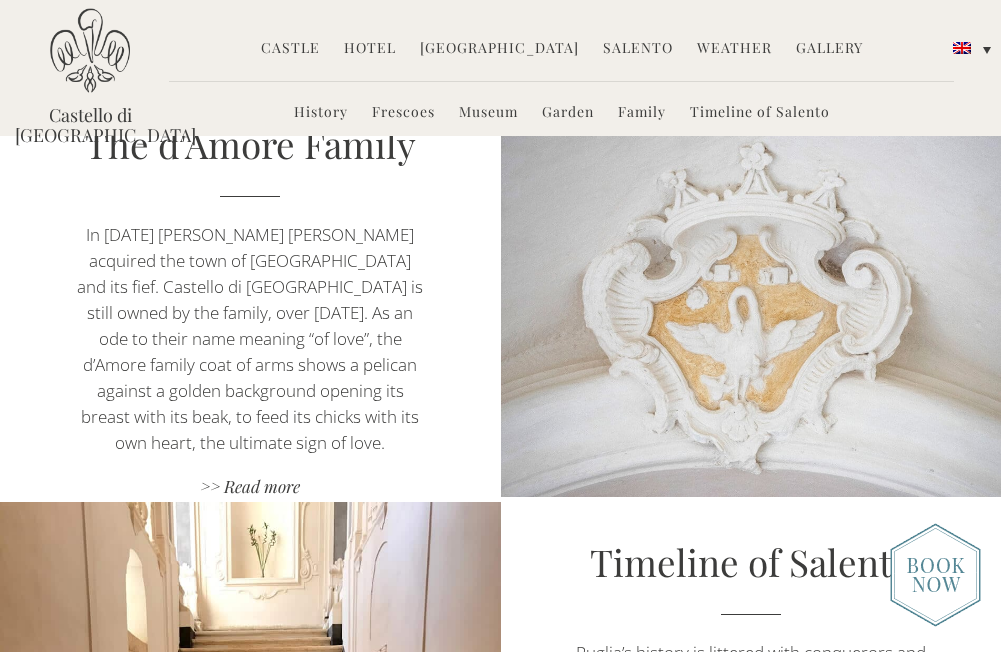 scroll, scrollTop: 2689, scrollLeft: 0, axis: vertical 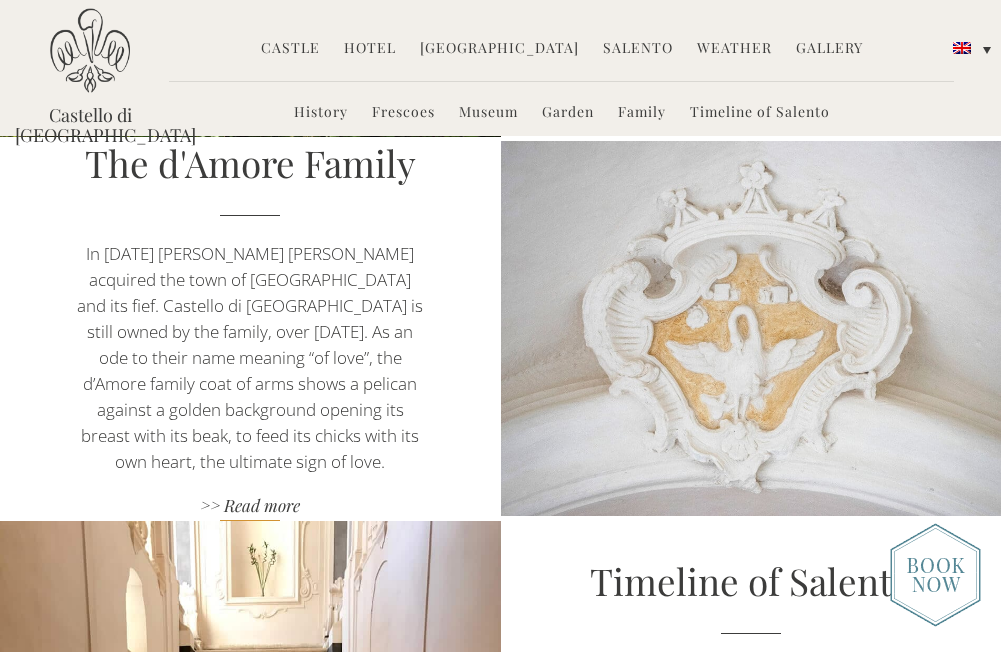 click on ">> Read more" at bounding box center [250, 507] 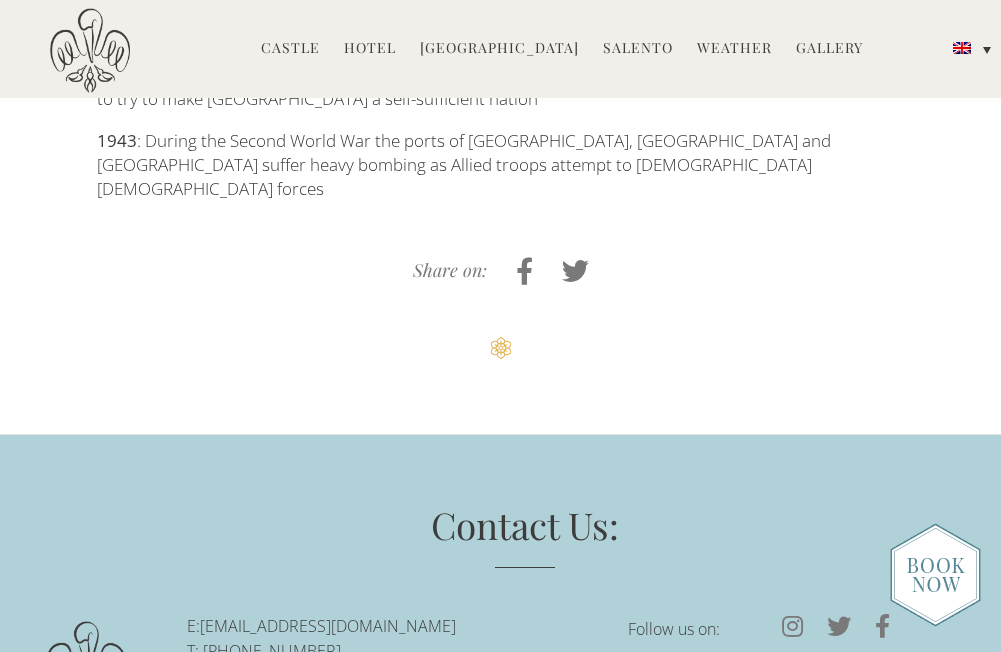 scroll, scrollTop: 3179, scrollLeft: 0, axis: vertical 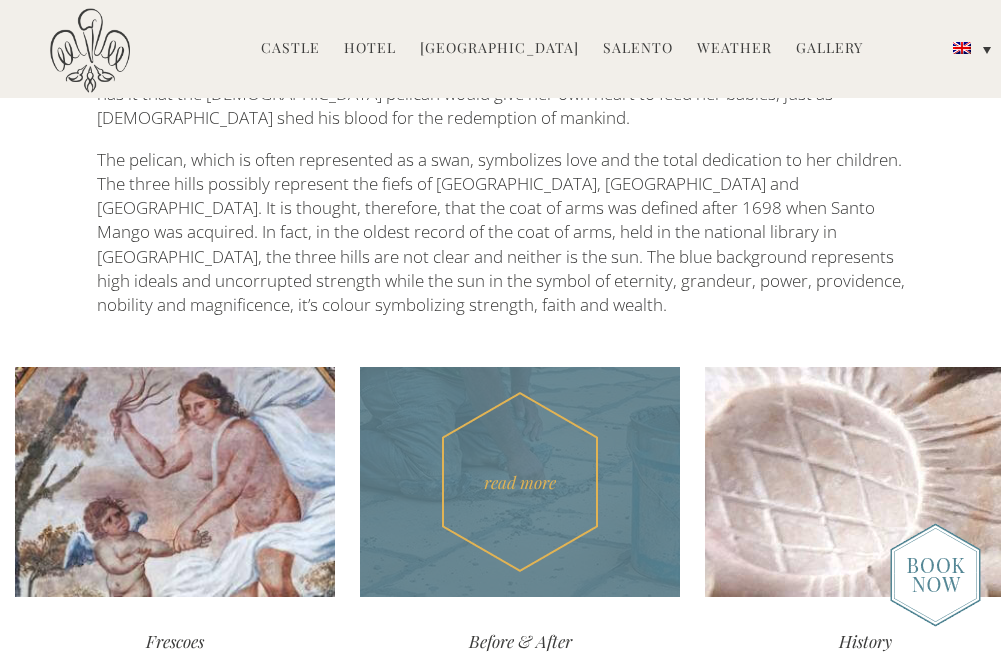 click on "read more" at bounding box center [520, 482] 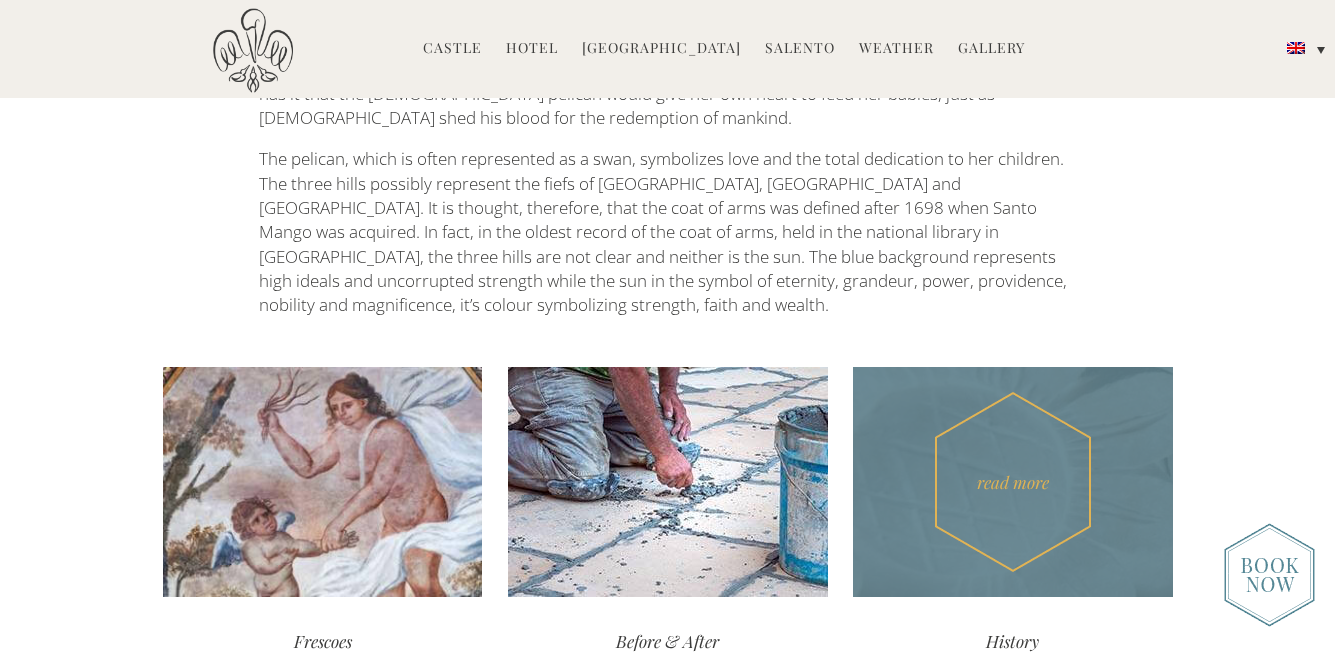 click on "read more" at bounding box center (1013, 482) 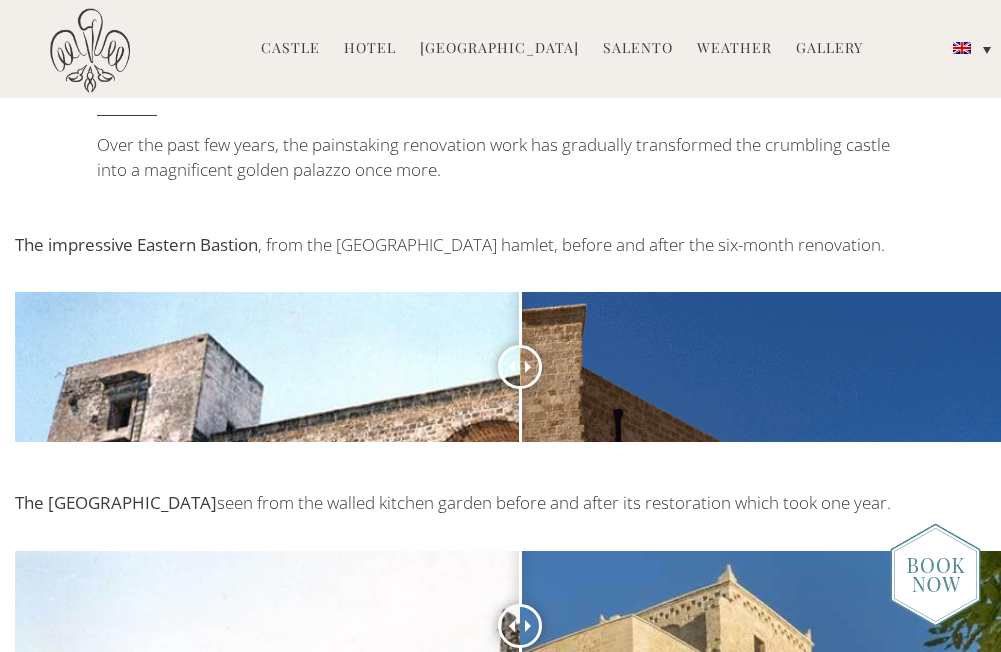 scroll, scrollTop: 803, scrollLeft: 0, axis: vertical 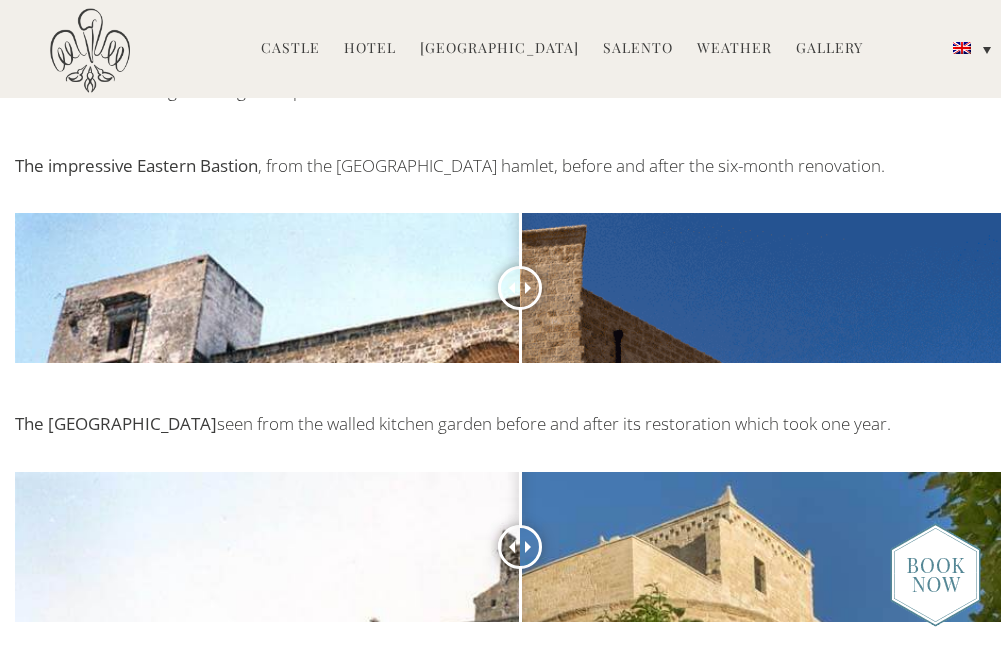 click at bounding box center (520, 288) 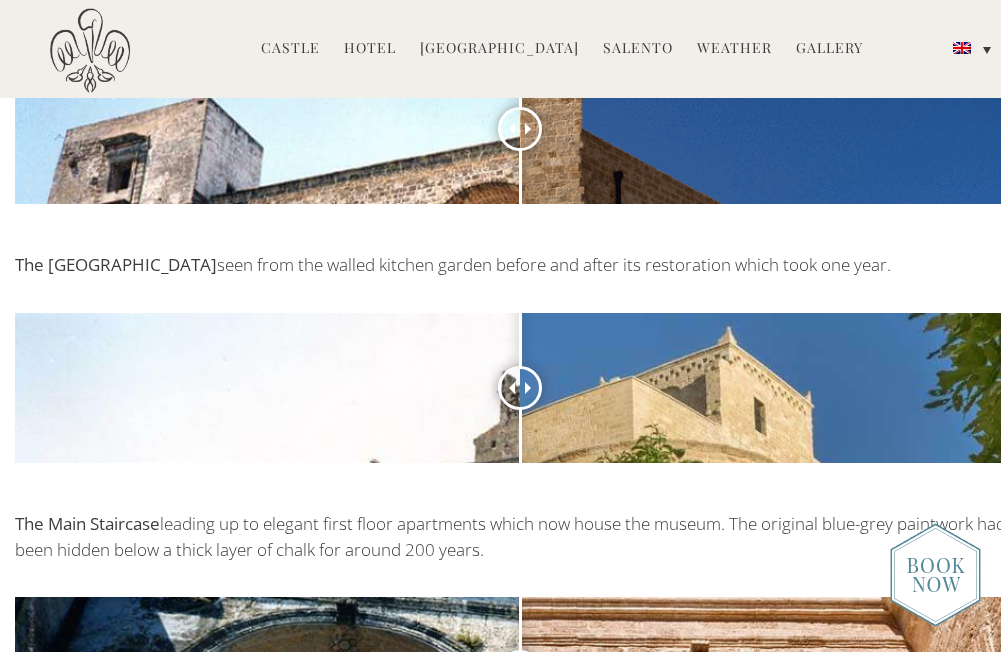 scroll, scrollTop: 966, scrollLeft: 0, axis: vertical 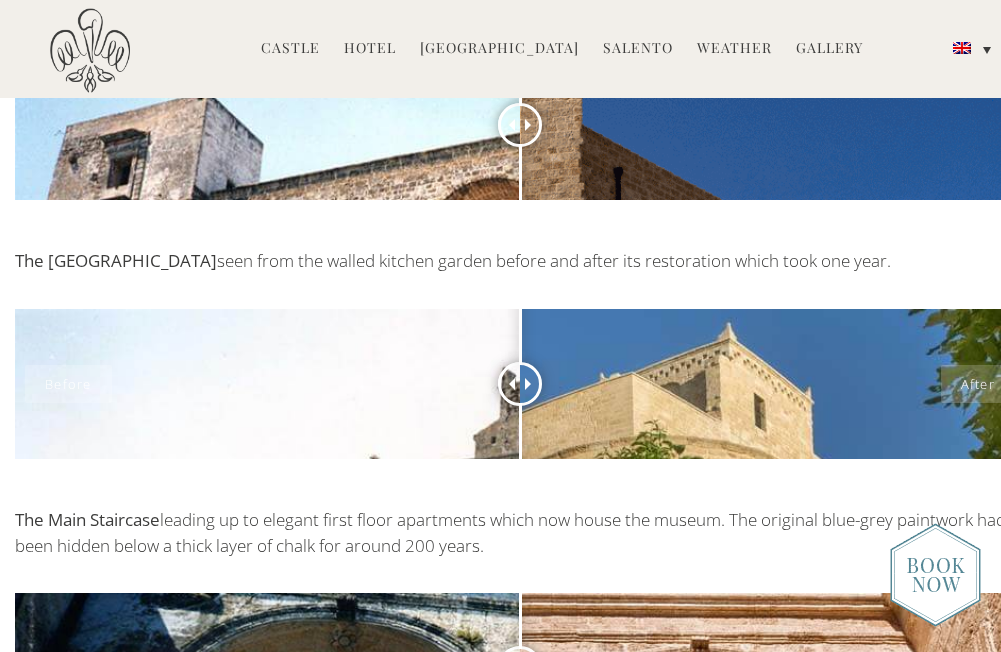 click at bounding box center (520, 384) 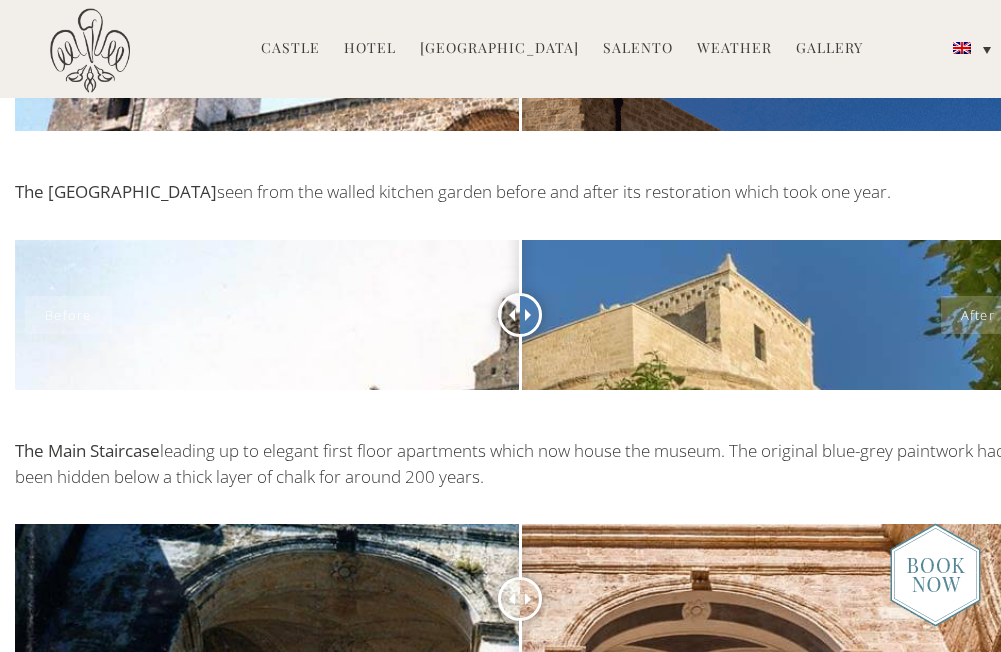 scroll, scrollTop: 1037, scrollLeft: 0, axis: vertical 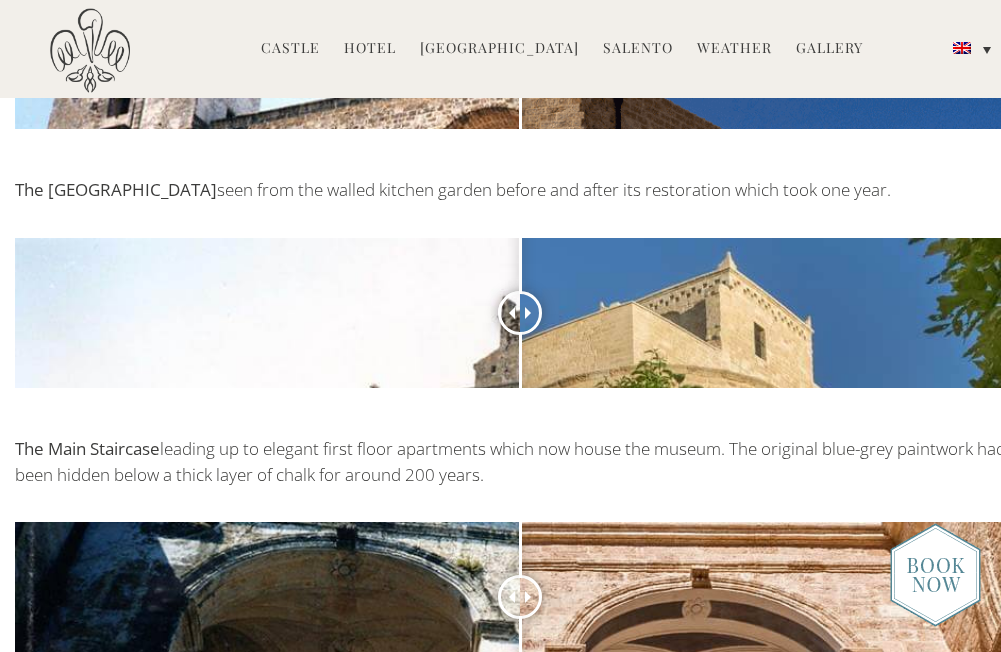 click at bounding box center (520, 313) 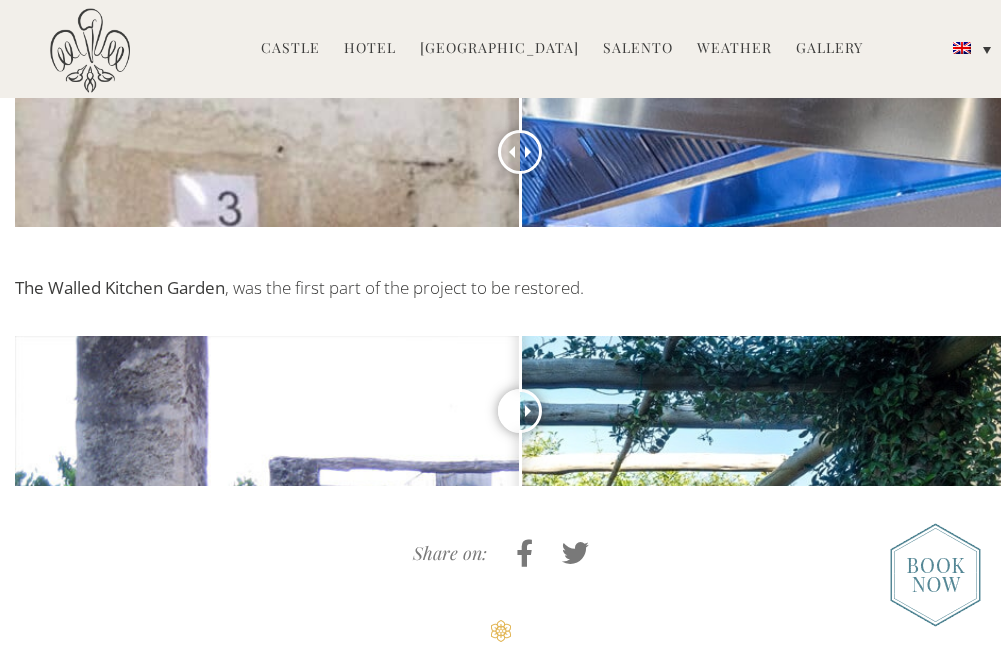 scroll, scrollTop: 4327, scrollLeft: 0, axis: vertical 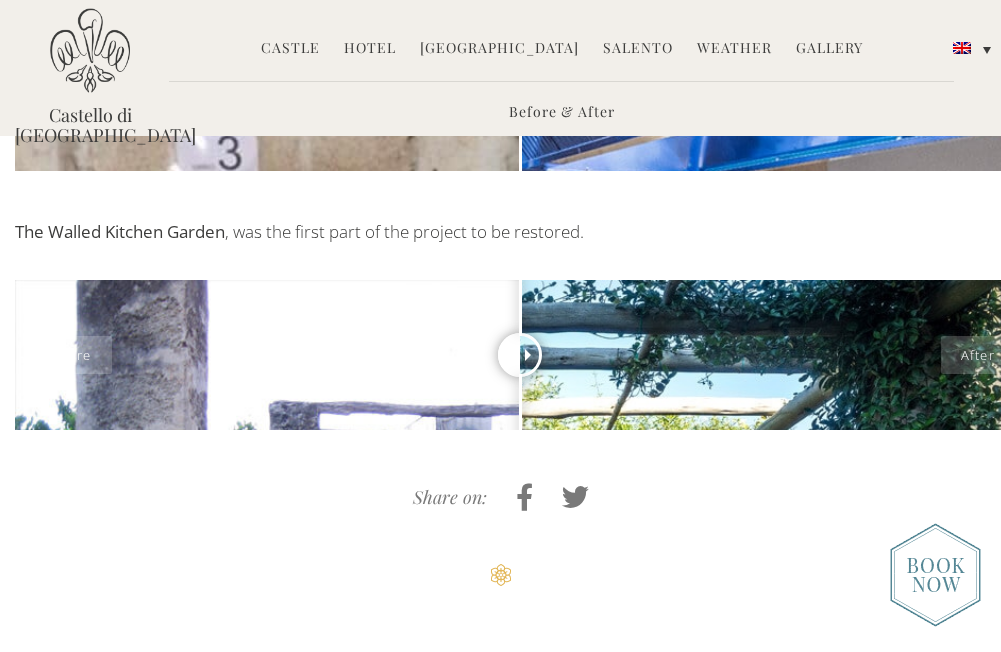 click at bounding box center (520, 355) 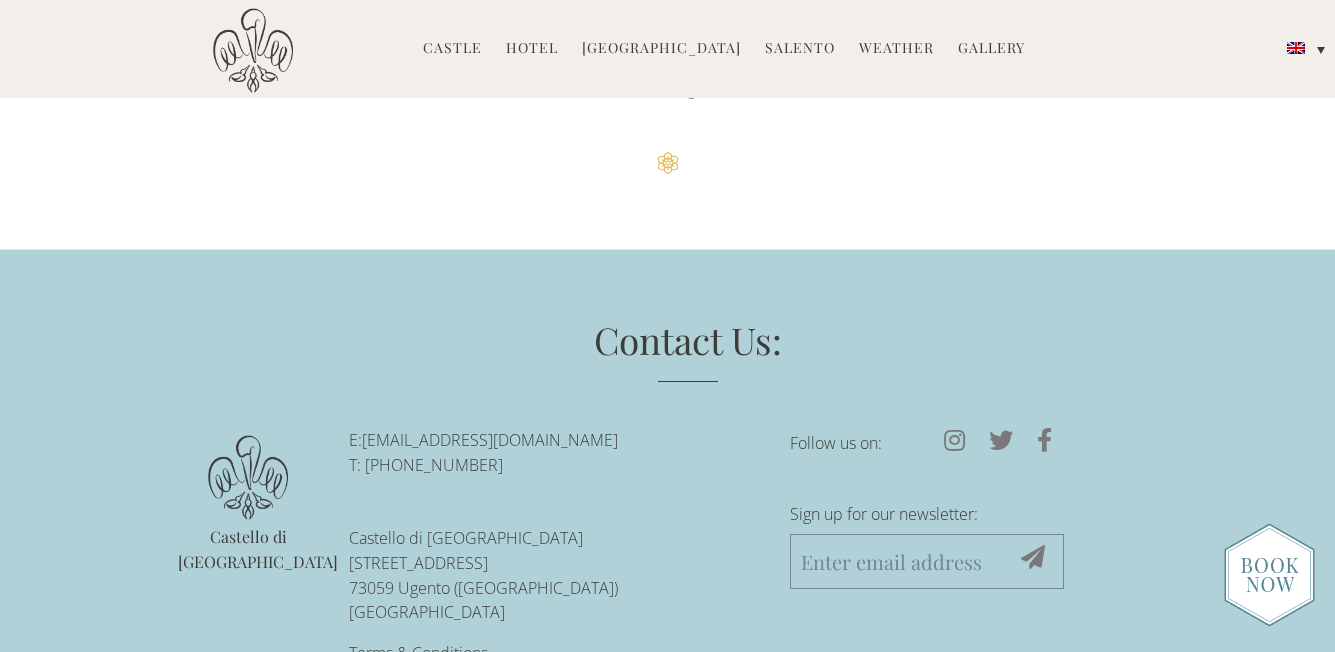 scroll, scrollTop: 10030, scrollLeft: 0, axis: vertical 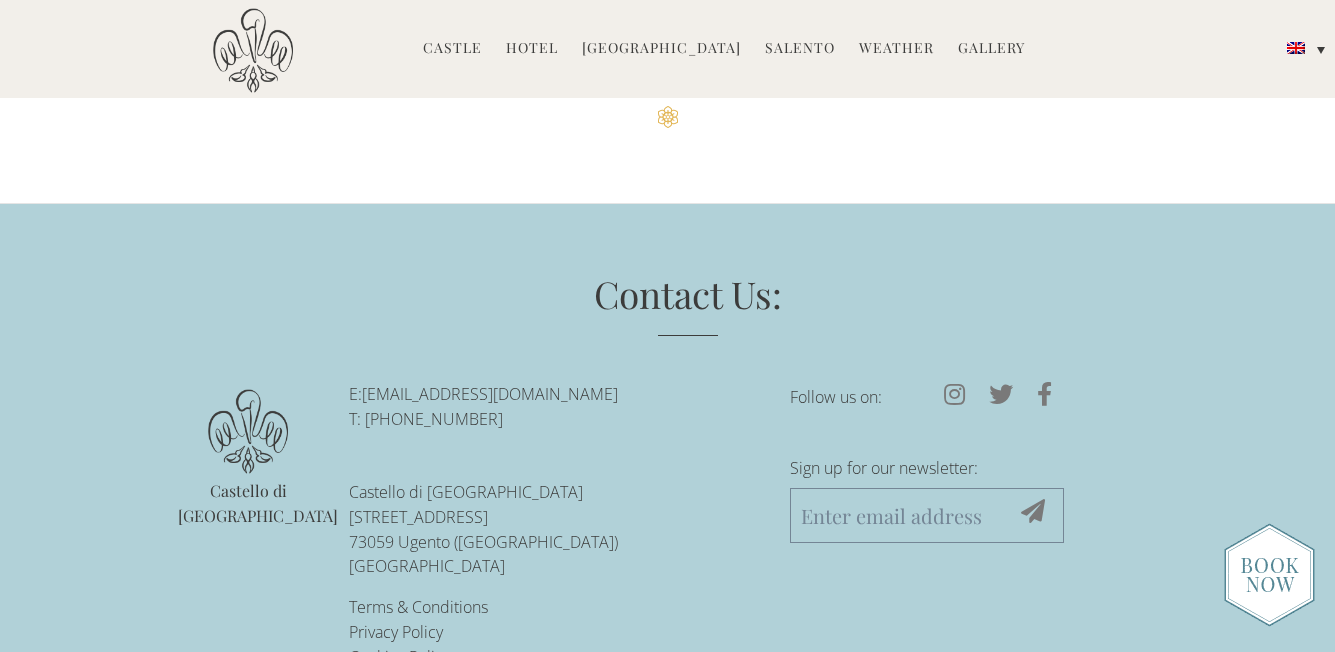 click on "Castello di Ugento
MENU
Castle
History
Frescoes
Museum
Garden
Family
Timeline of Salento
Hotel
Castello Rooms
Masseria
Restaurant
Experiences
Weddings
Directions
Press
Cookery School
Classes & Offers
Food & Wine
House Chef
Puglia Wine Tasting
Salento
Salento Top 10 Must-See
The Beaches of Salento
Newsletters
Weather
Gallery
Before & After
Before & After: The Renovation
A groundbreaking renovation project
Then vs. Now
The impressive Eastern Bastion" at bounding box center (667, -4642) 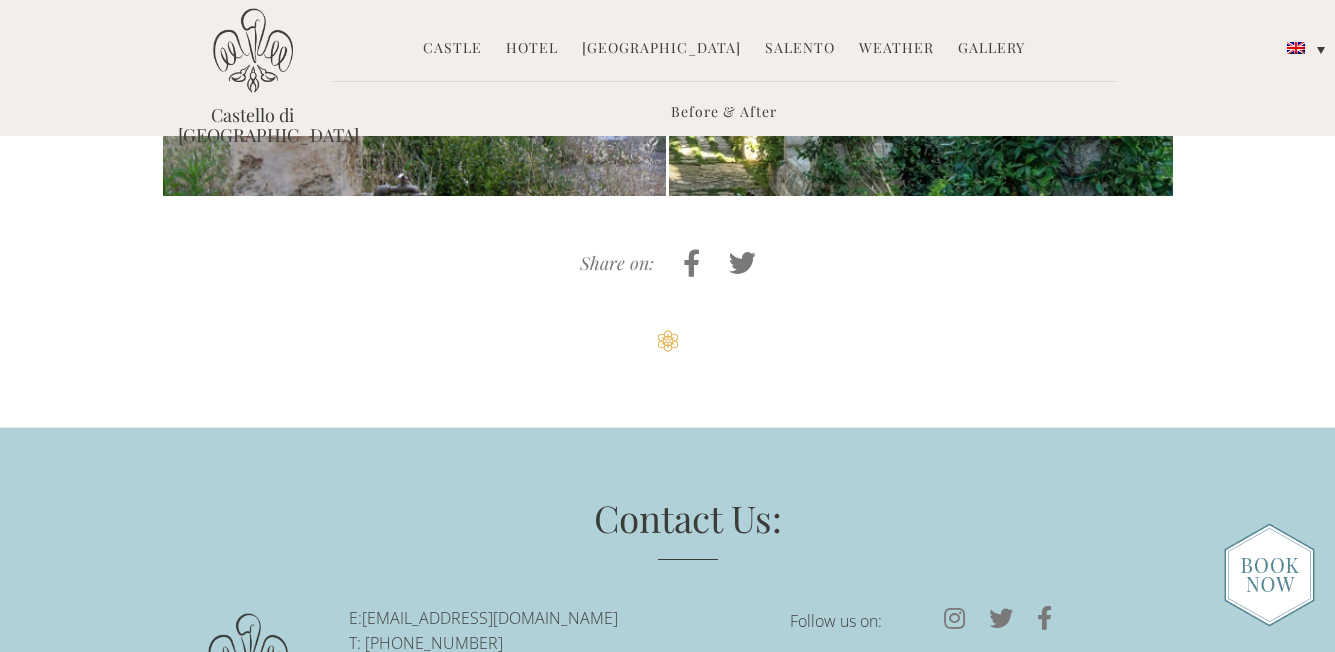 scroll, scrollTop: 9805, scrollLeft: 0, axis: vertical 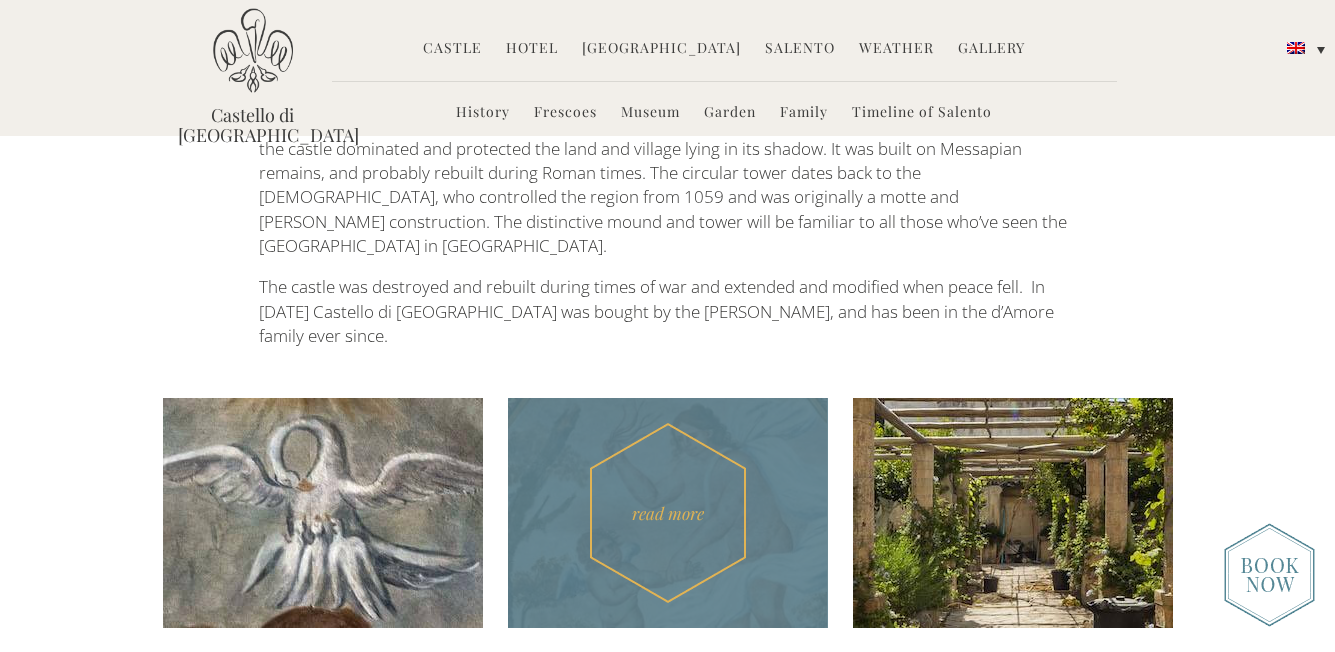 click on "read more" at bounding box center [668, 513] 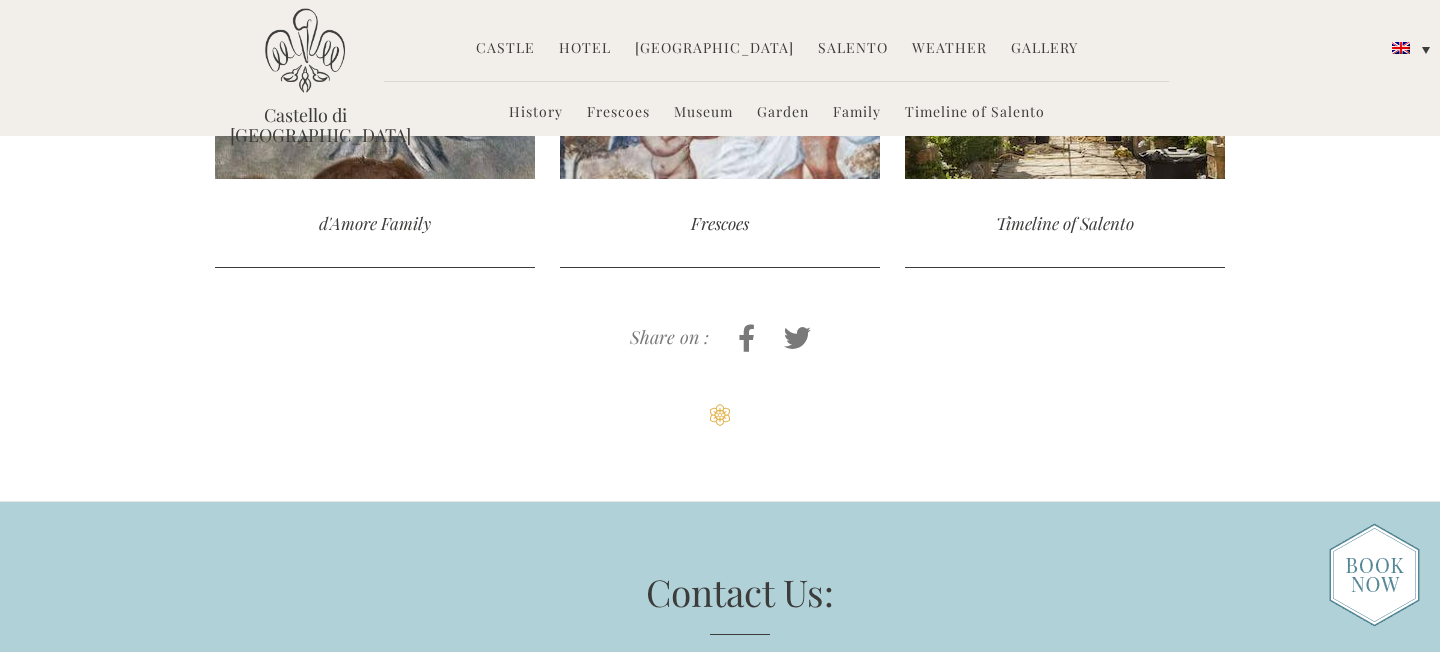 scroll, scrollTop: 0, scrollLeft: 0, axis: both 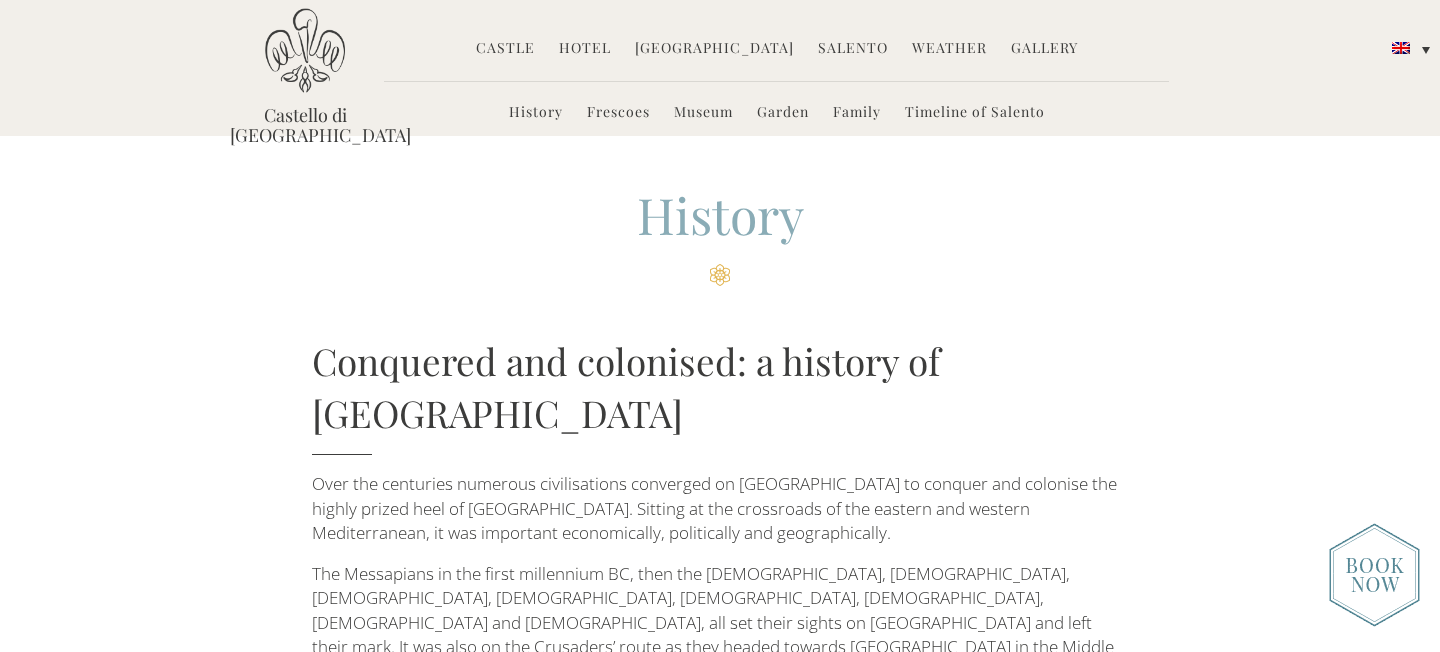 click on "Garden" at bounding box center [783, 113] 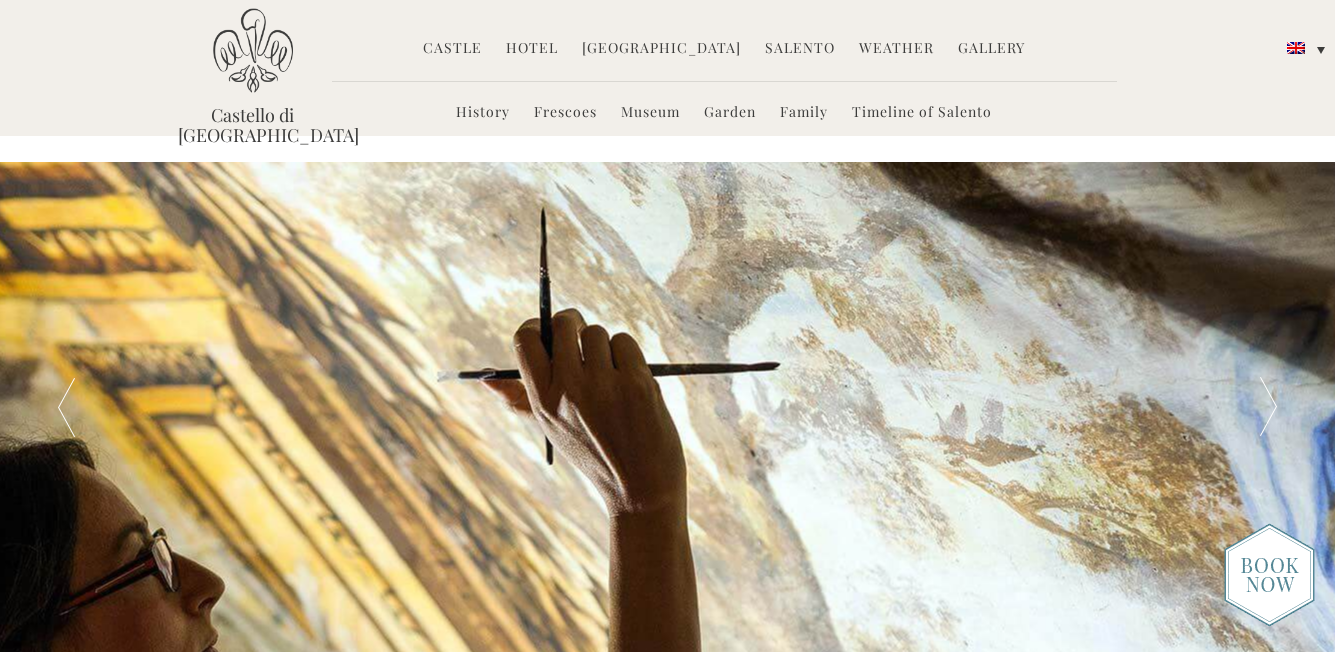 scroll, scrollTop: 789, scrollLeft: 0, axis: vertical 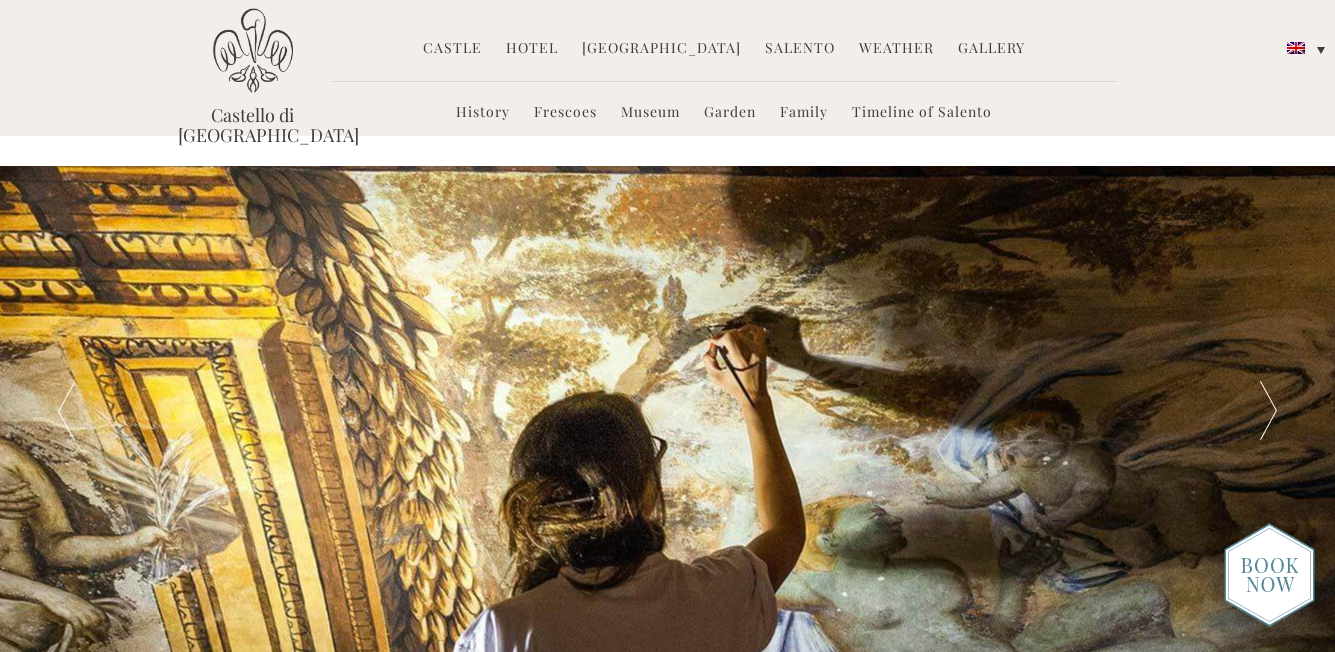 click at bounding box center [1269, 411] 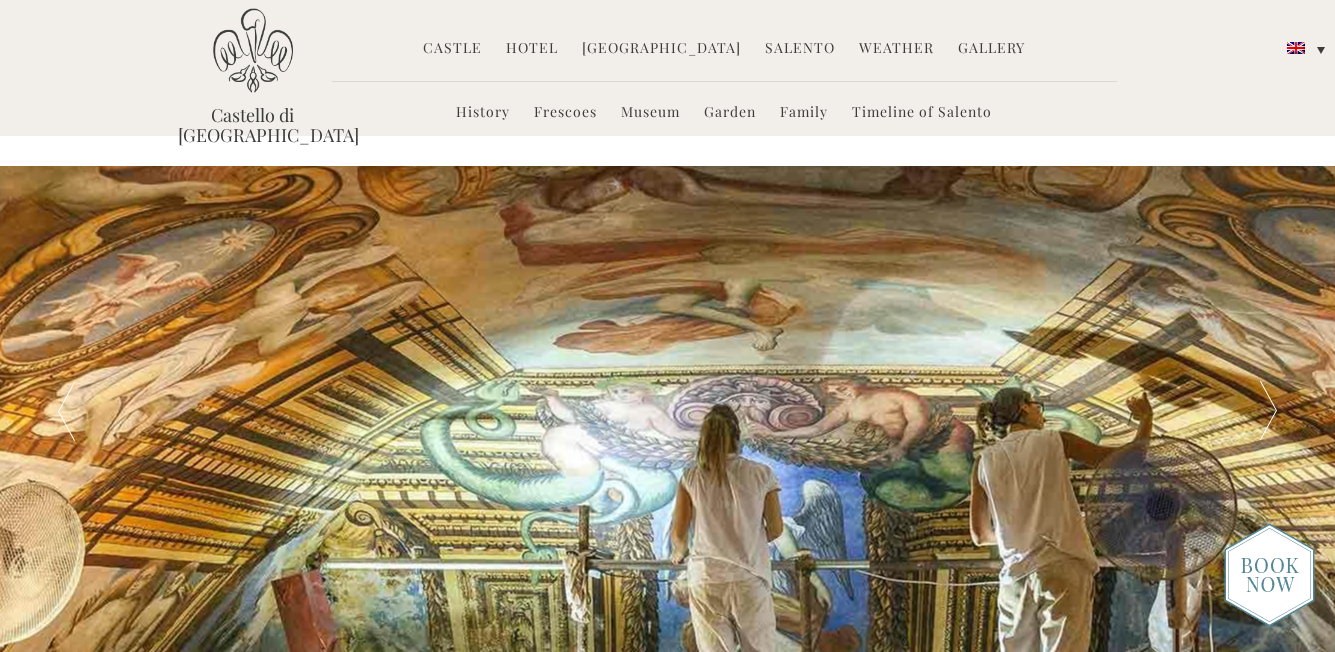 click at bounding box center (1269, 411) 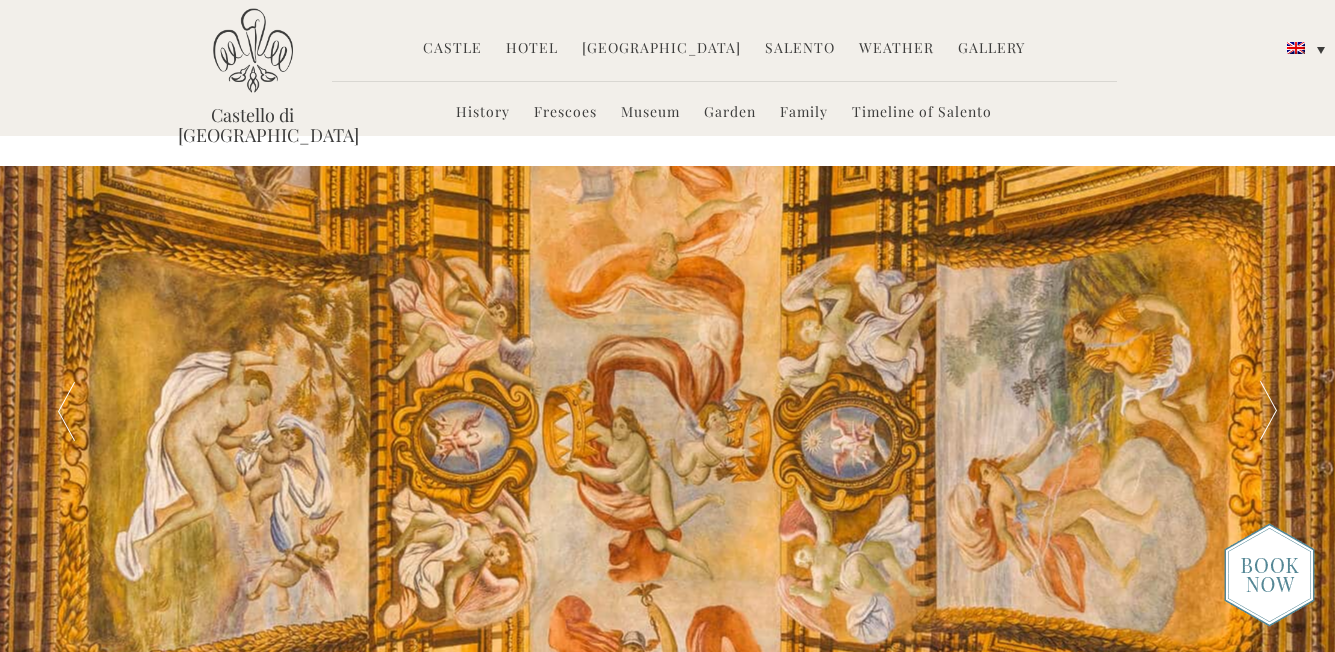 click at bounding box center [1269, 411] 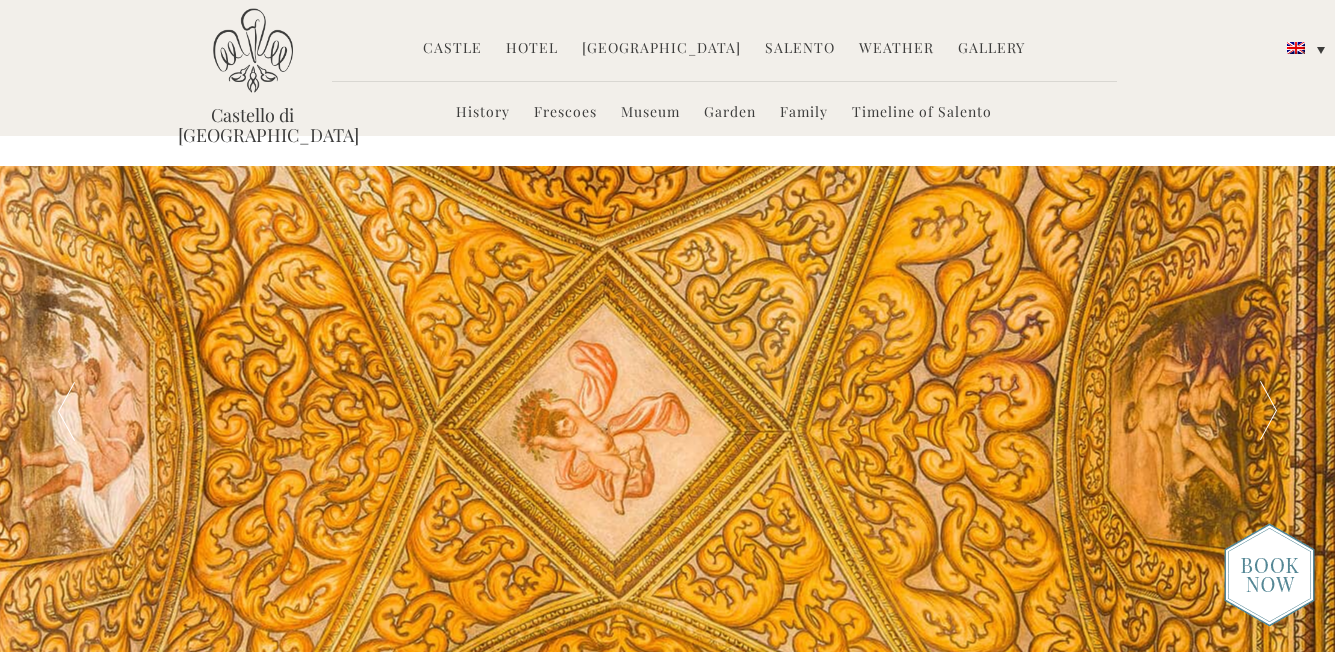 click at bounding box center [1269, 411] 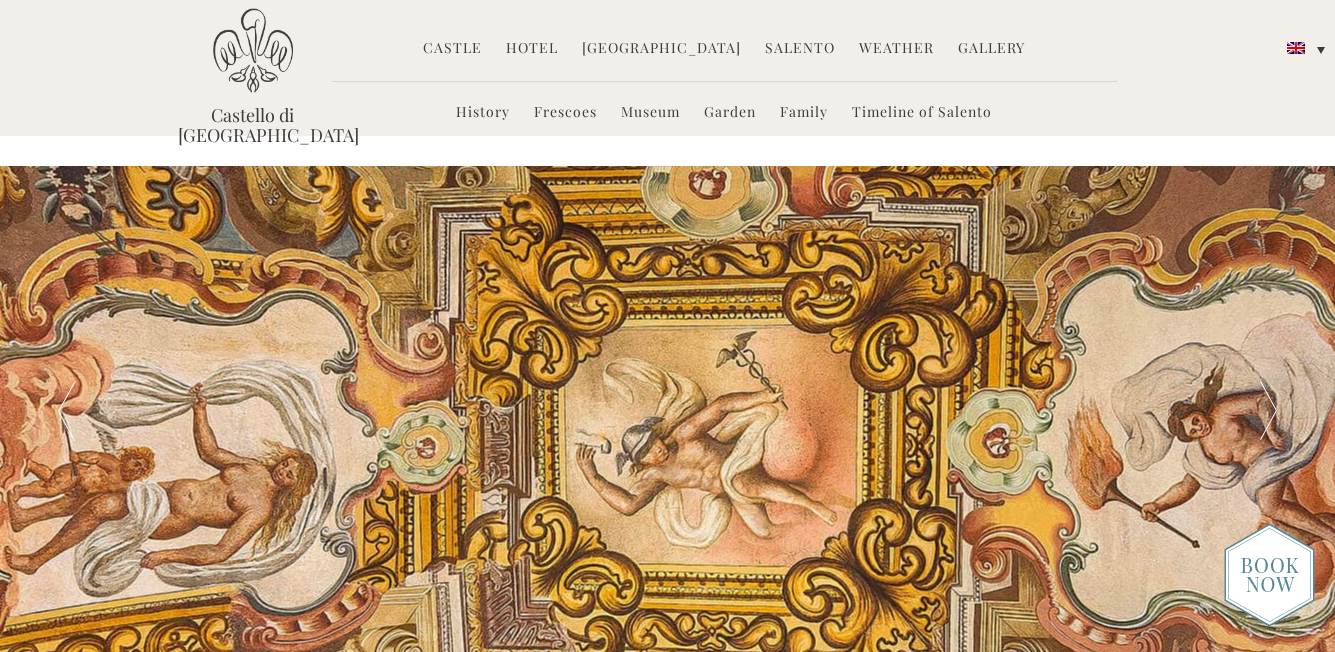 click at bounding box center [1269, 411] 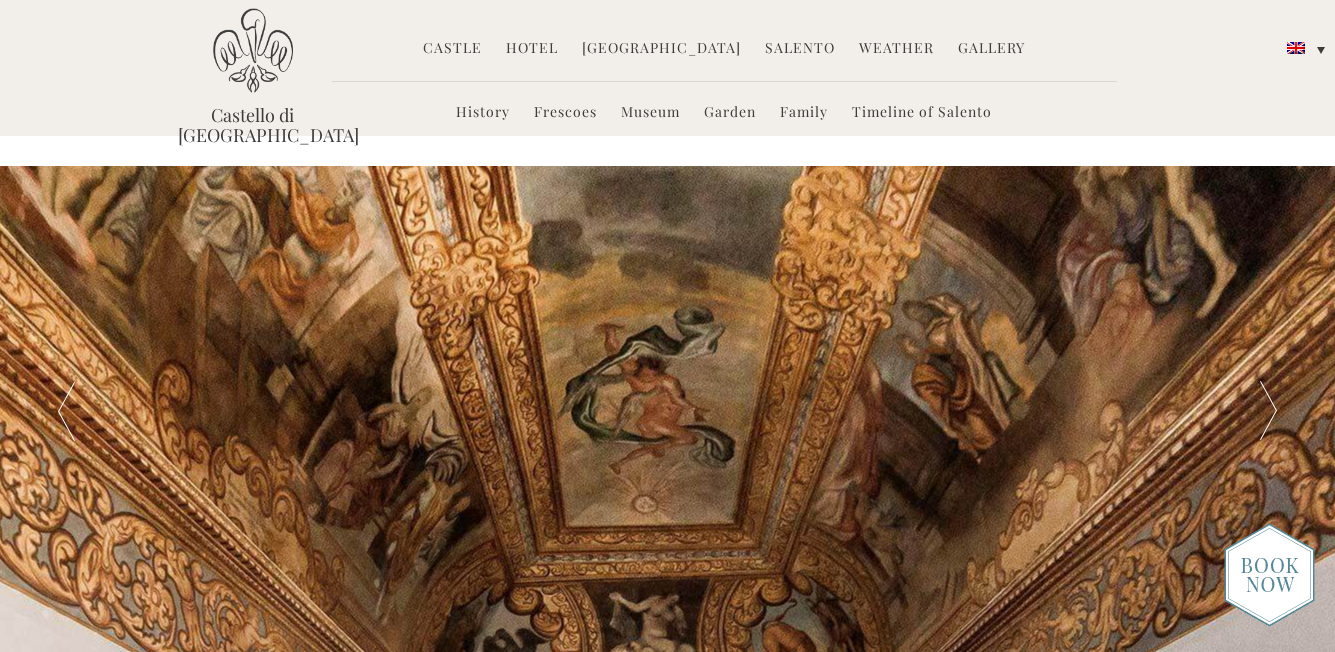 click at bounding box center [1269, 411] 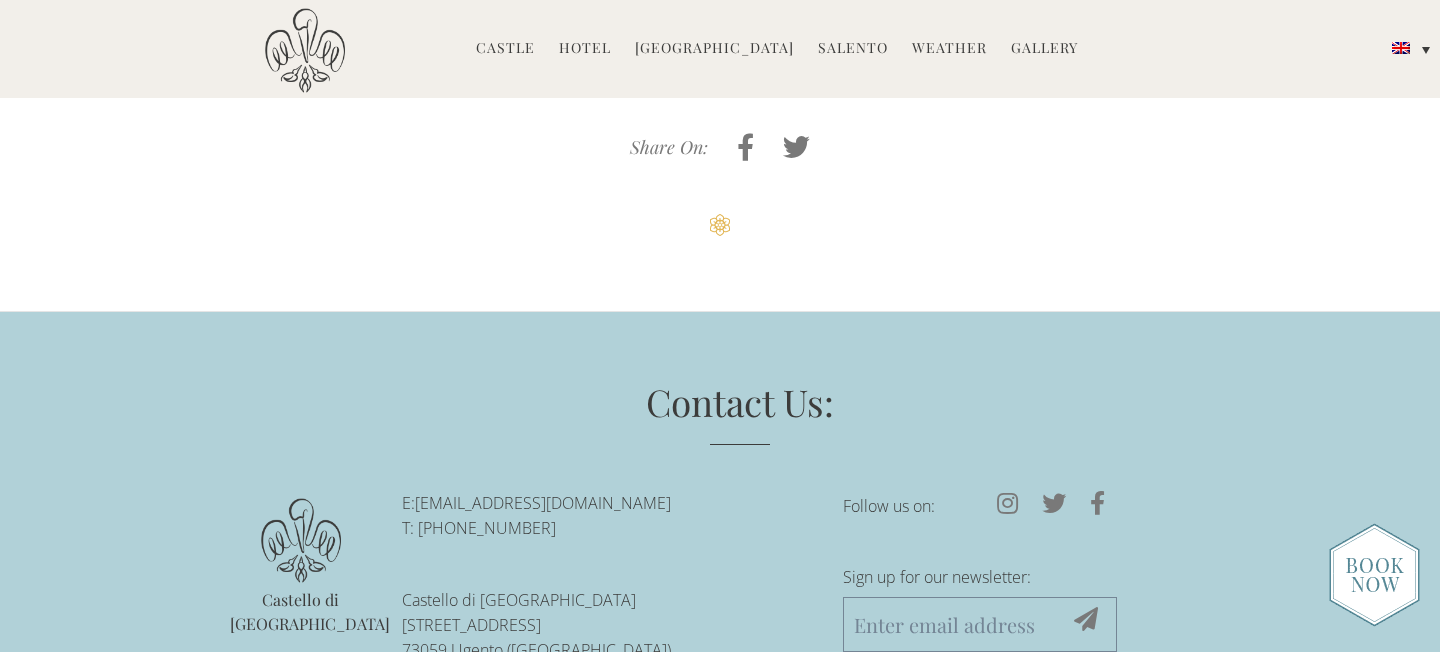 scroll, scrollTop: 4519, scrollLeft: 0, axis: vertical 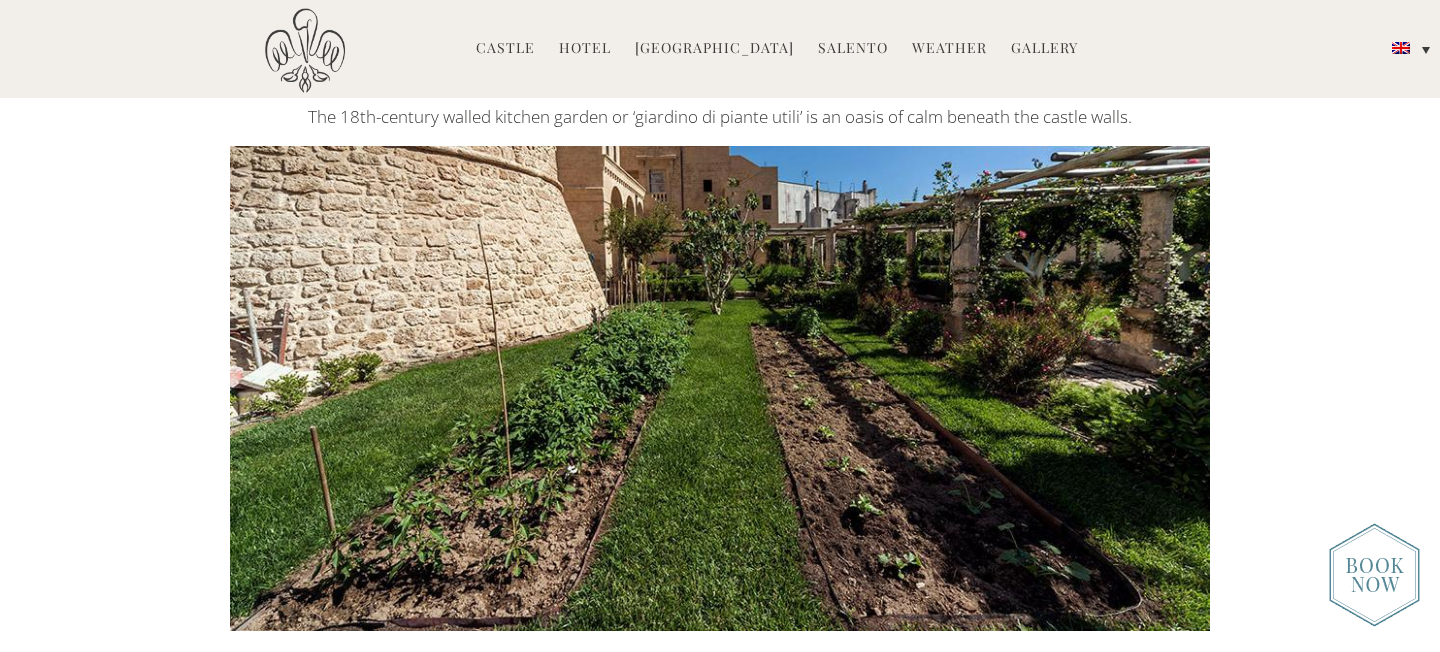 click on "The Walled Kitchen Garden The 18th-century walled kitchen garden or ‘giardino di piante utili’ is an oasis of calm beneath the castle walls.
Rows of vegetables grow in the garden" at bounding box center (720, 327) 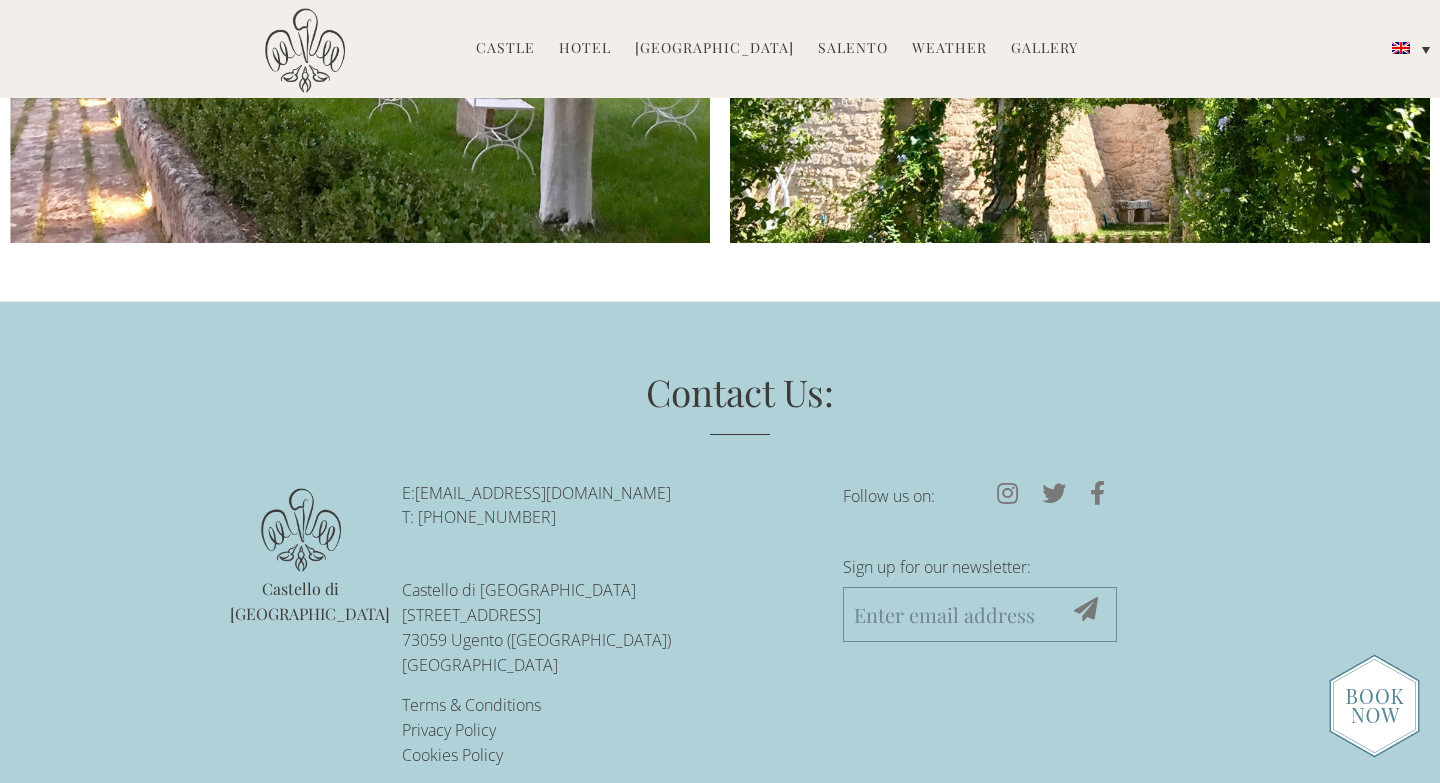 scroll, scrollTop: 3538, scrollLeft: 0, axis: vertical 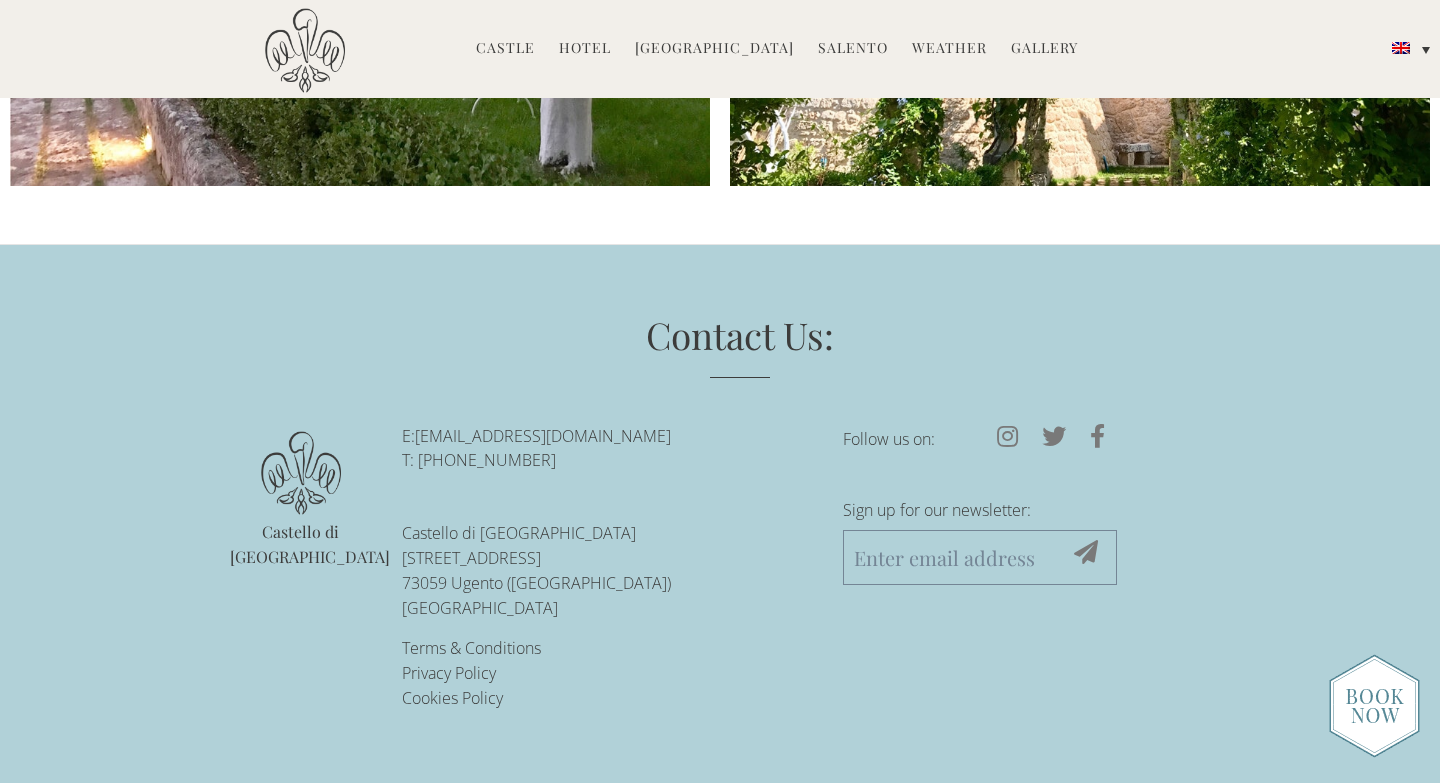 click on "Castle" at bounding box center (505, 49) 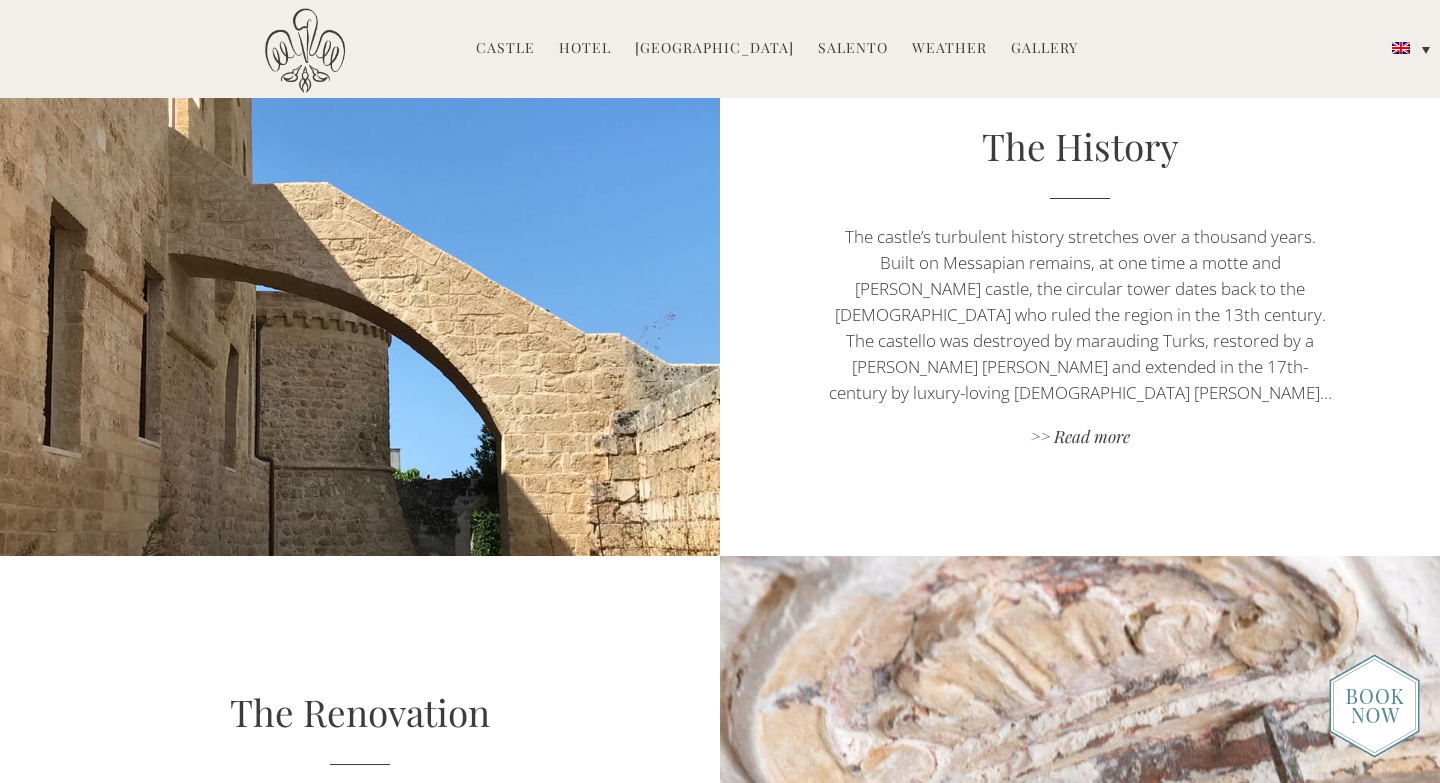 scroll, scrollTop: 935, scrollLeft: 0, axis: vertical 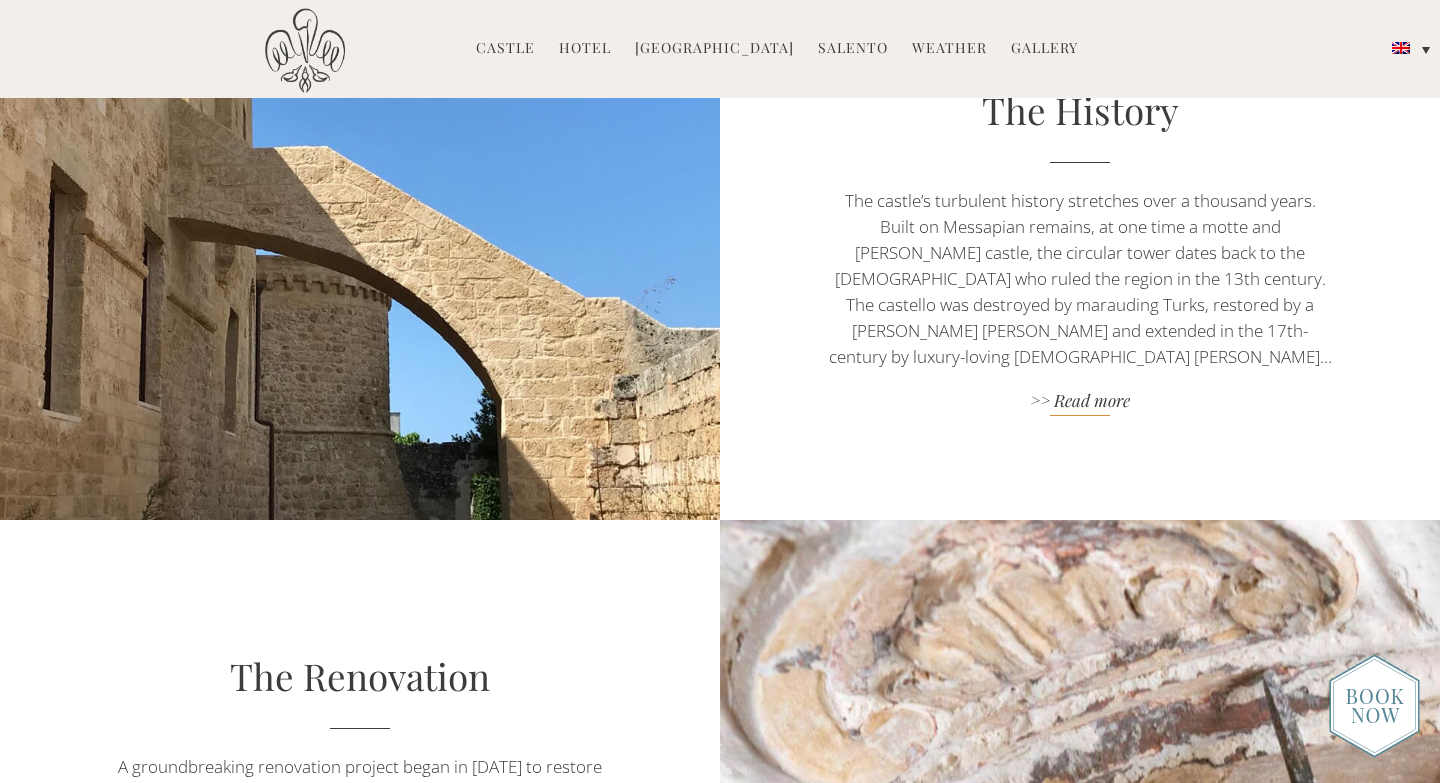 click on ">> Read more" at bounding box center [1080, 402] 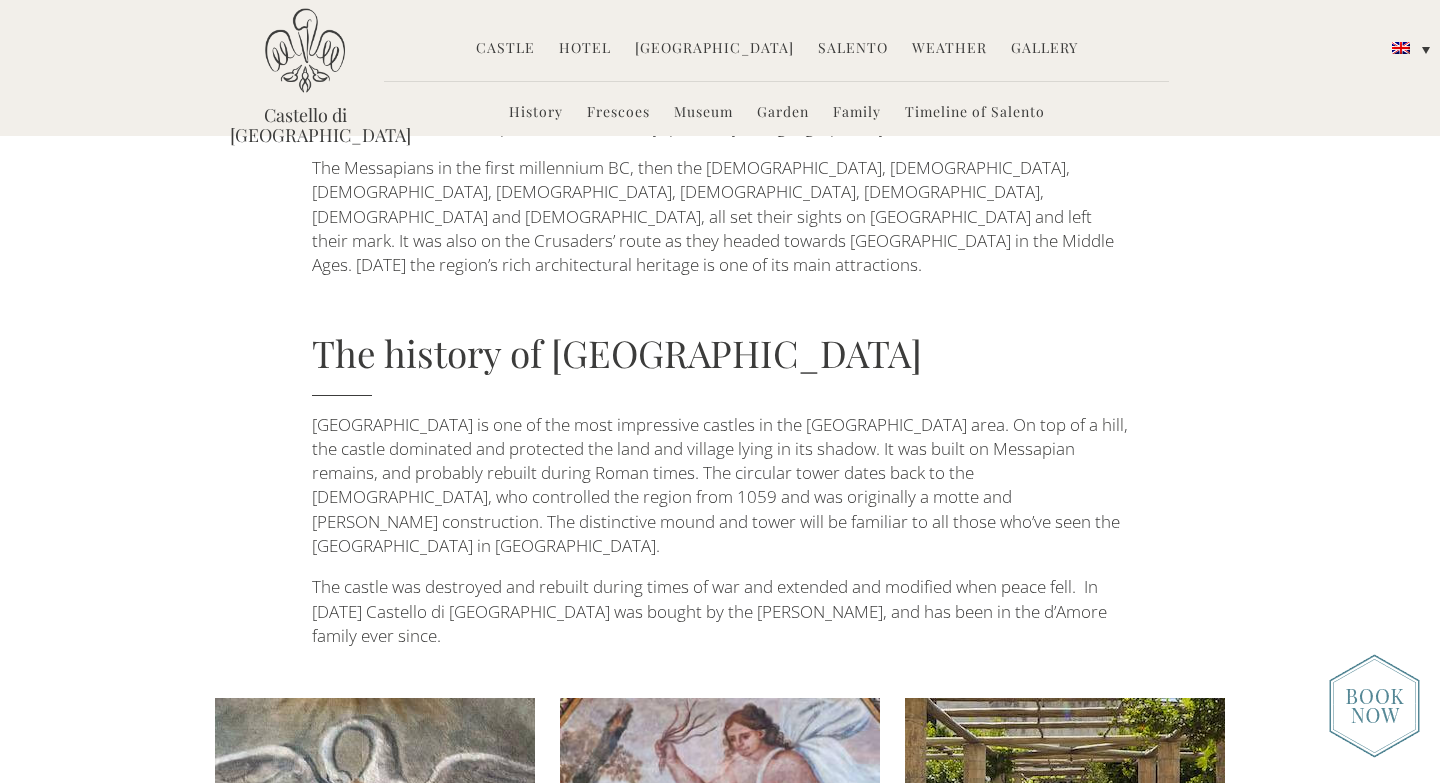 scroll, scrollTop: 403, scrollLeft: 0, axis: vertical 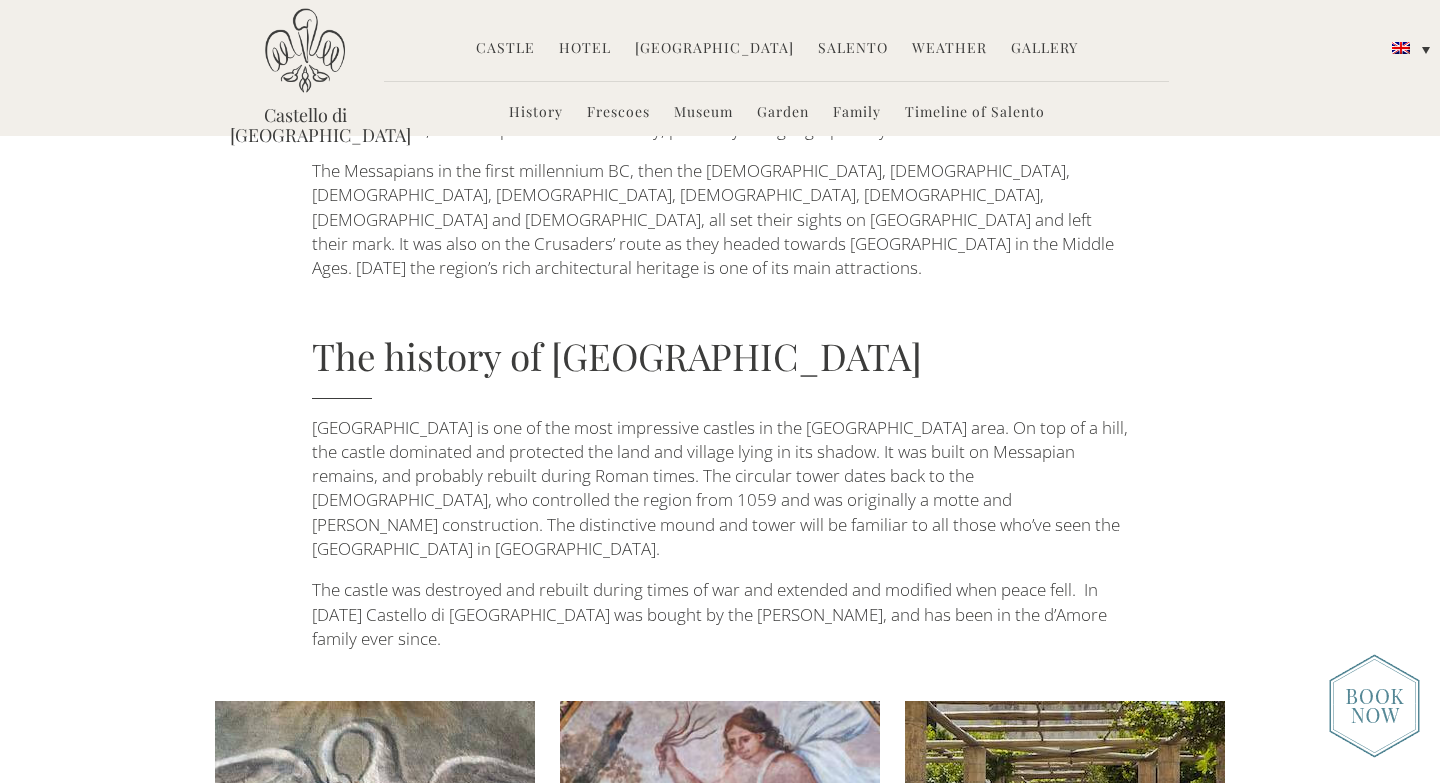 click on "[GEOGRAPHIC_DATA] is one of the most impressive castles in the [GEOGRAPHIC_DATA] area. On top of a hill, the castle dominated and protected the land and village lying in its shadow. It was built on Messapian remains, and probably rebuilt during Roman times. The circular tower dates back to the [DEMOGRAPHIC_DATA], who controlled the region from 1059 and was originally a motte and [PERSON_NAME] construction. The distinctive mound and tower will be familiar to all those who’ve seen the [GEOGRAPHIC_DATA] in [GEOGRAPHIC_DATA]." at bounding box center (720, 489) 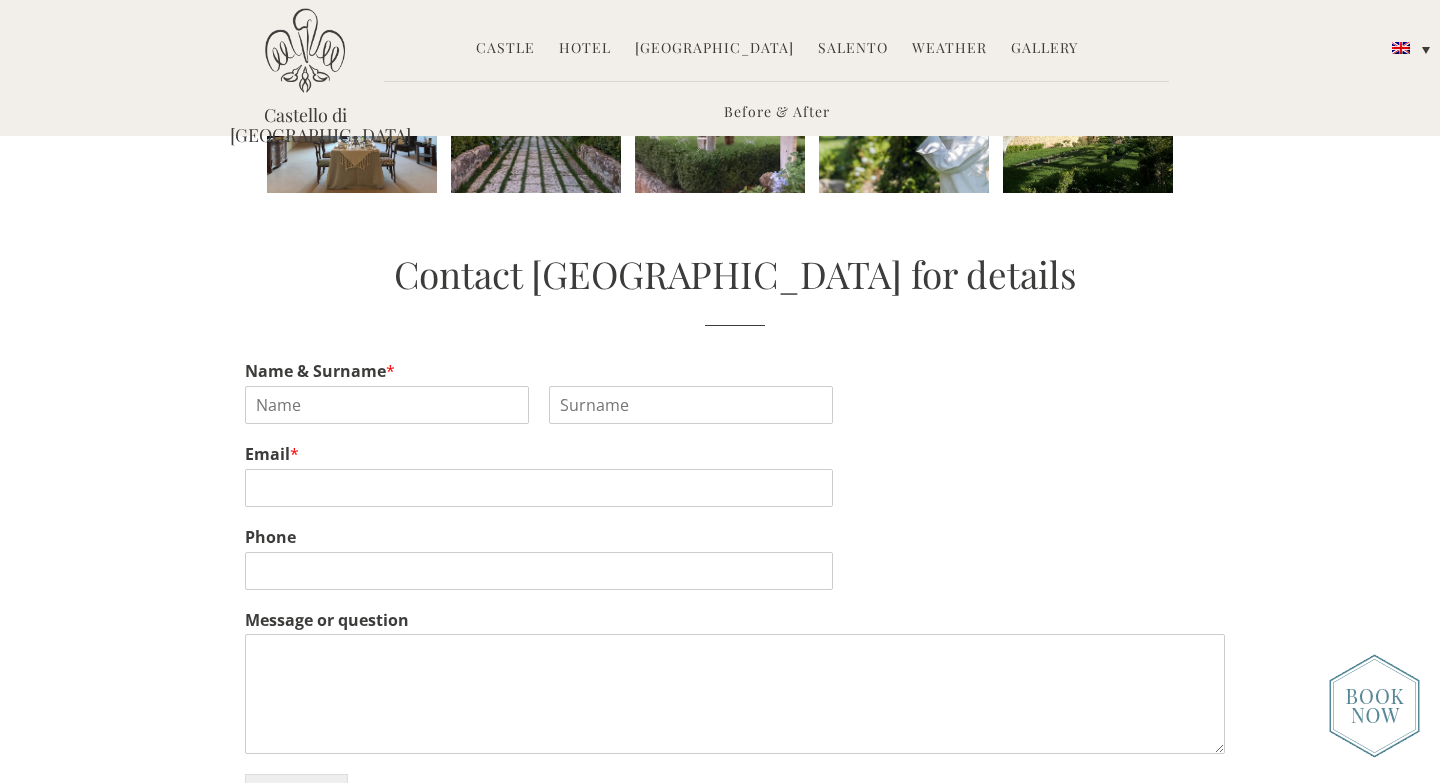 scroll, scrollTop: 974, scrollLeft: 0, axis: vertical 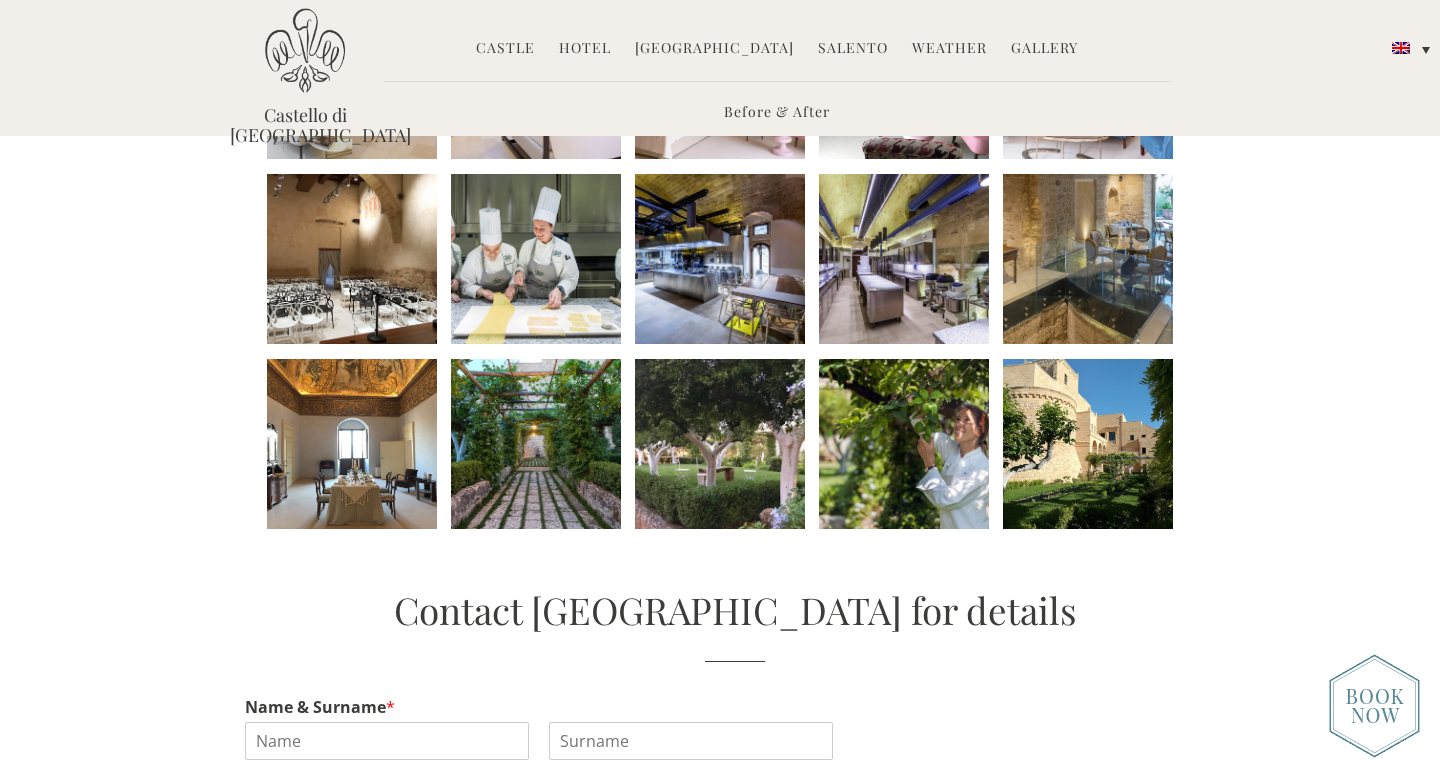 click on "Weather" at bounding box center (949, 49) 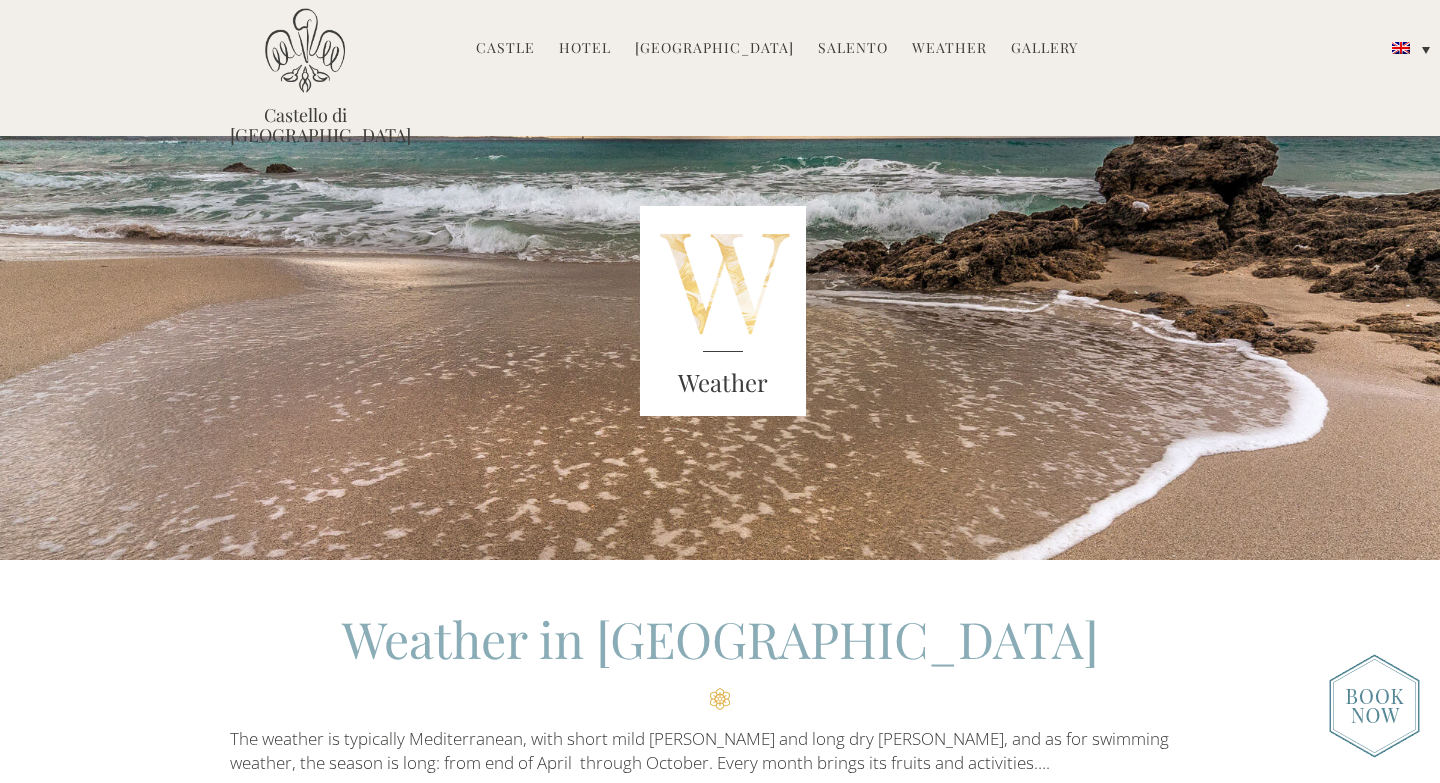 scroll, scrollTop: 0, scrollLeft: 0, axis: both 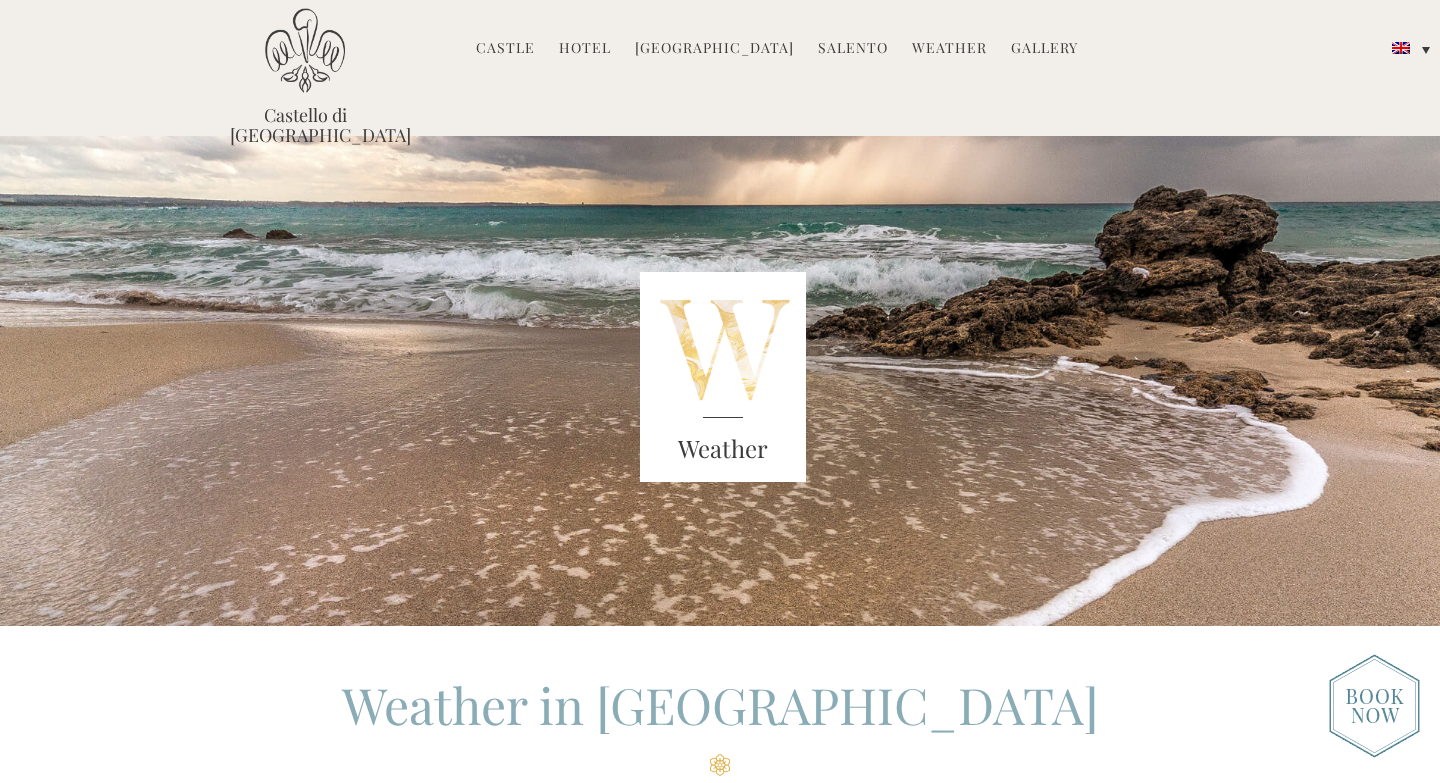 click on "Salento" at bounding box center (853, 49) 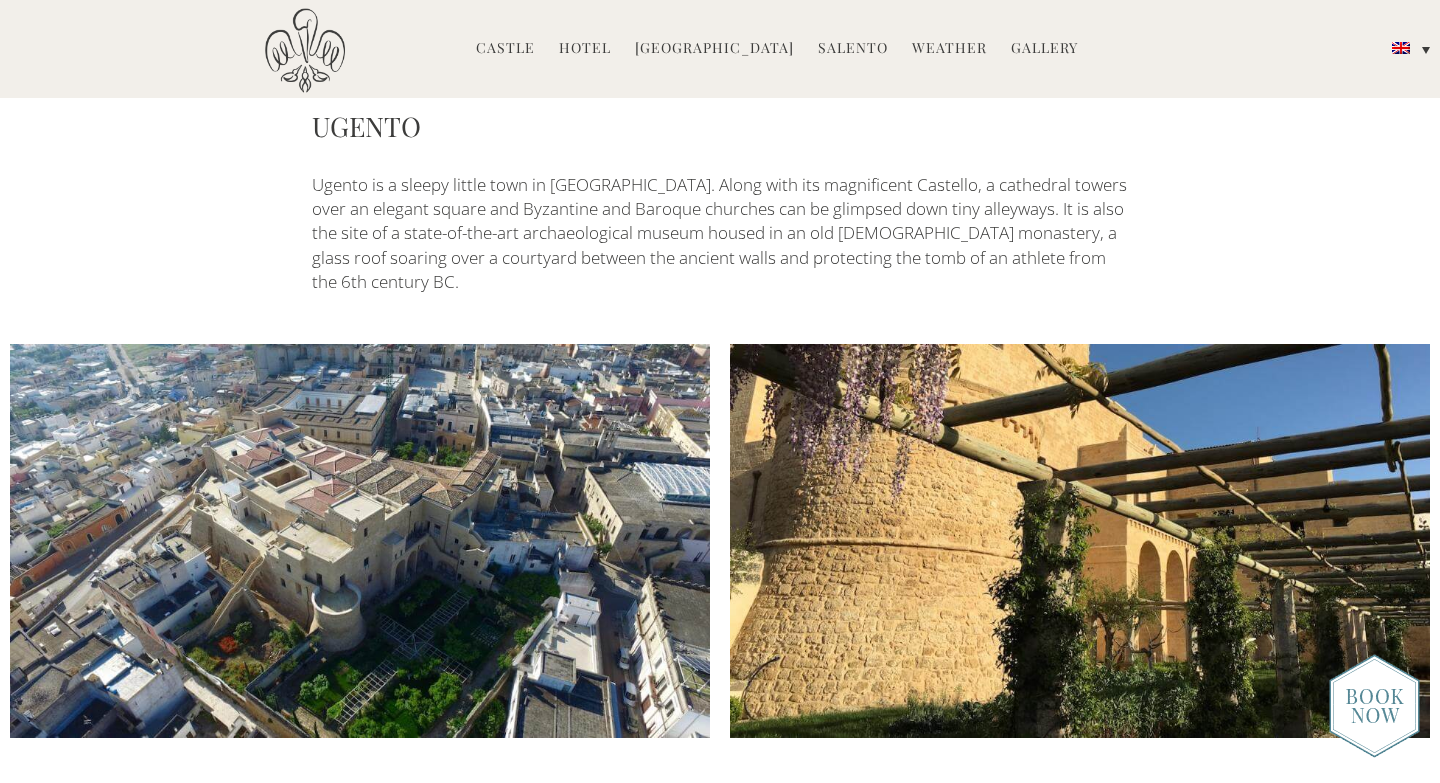 scroll, scrollTop: 5452, scrollLeft: 0, axis: vertical 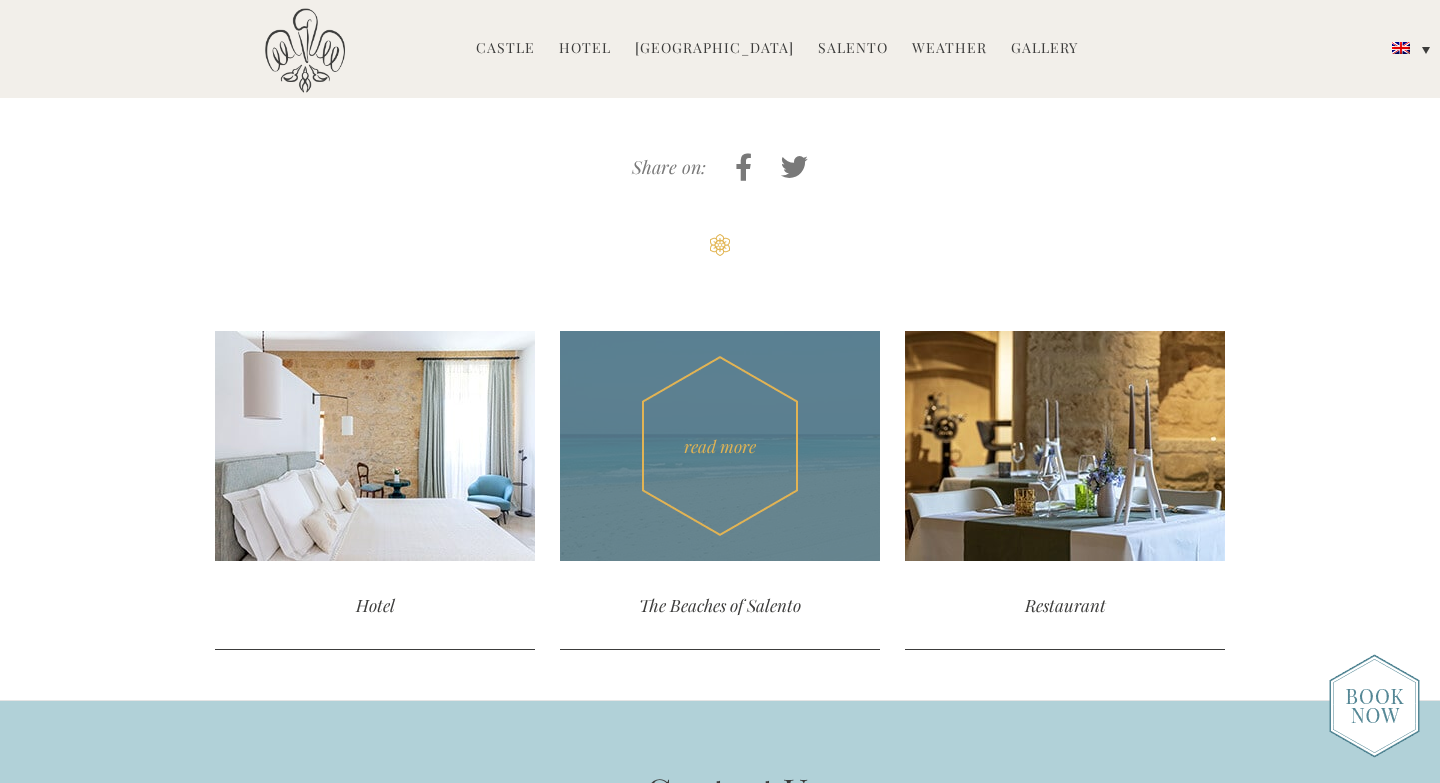 click on "read more" at bounding box center (720, 446) 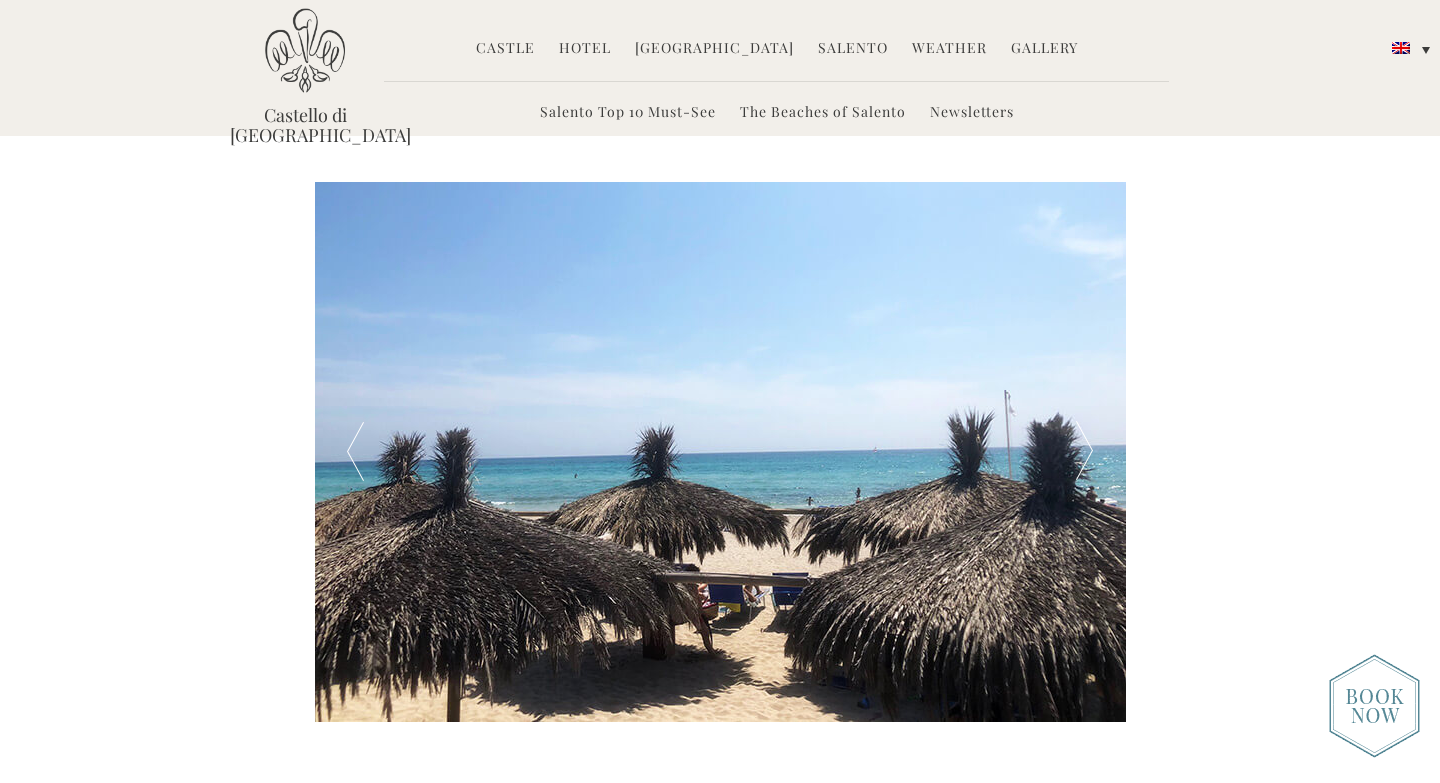 scroll, scrollTop: 752, scrollLeft: 0, axis: vertical 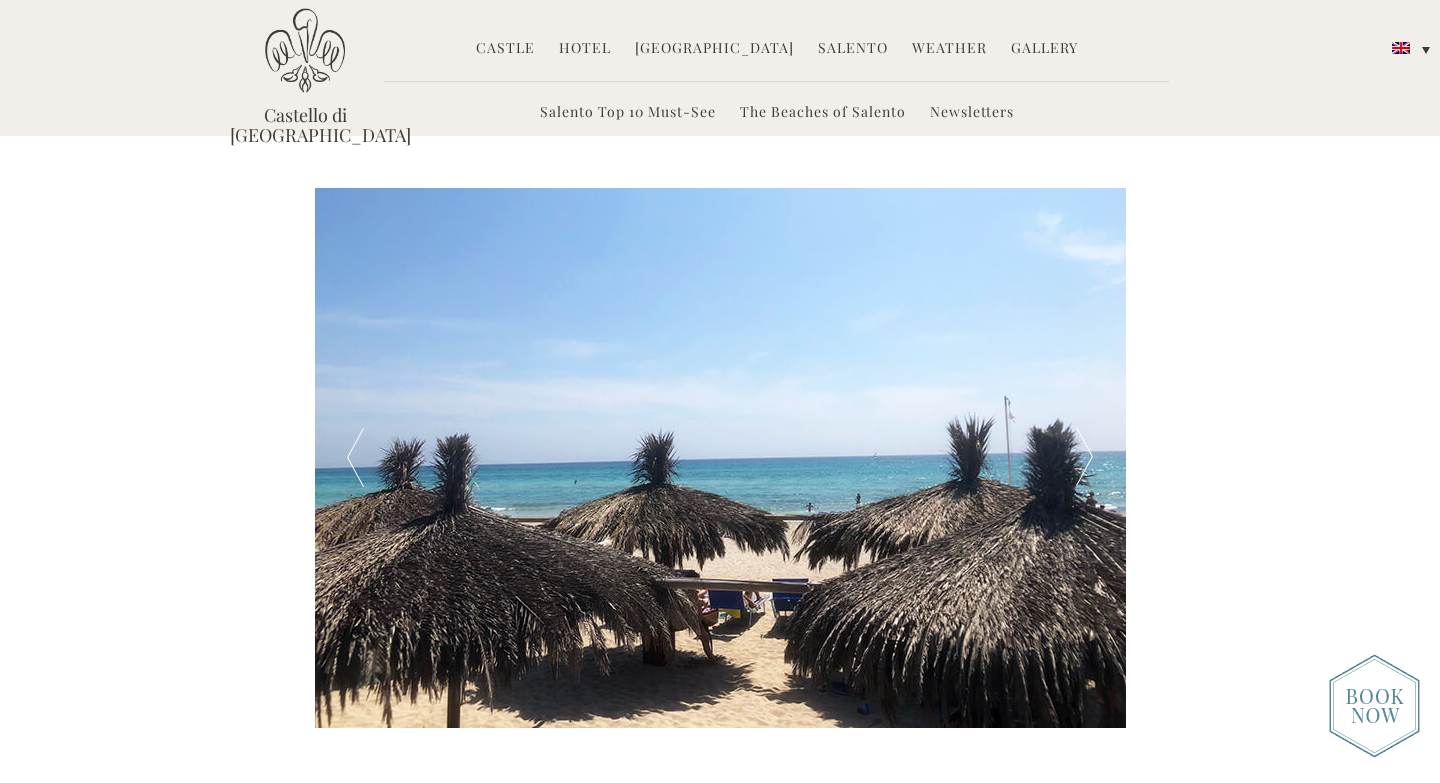 click at bounding box center [1084, 458] 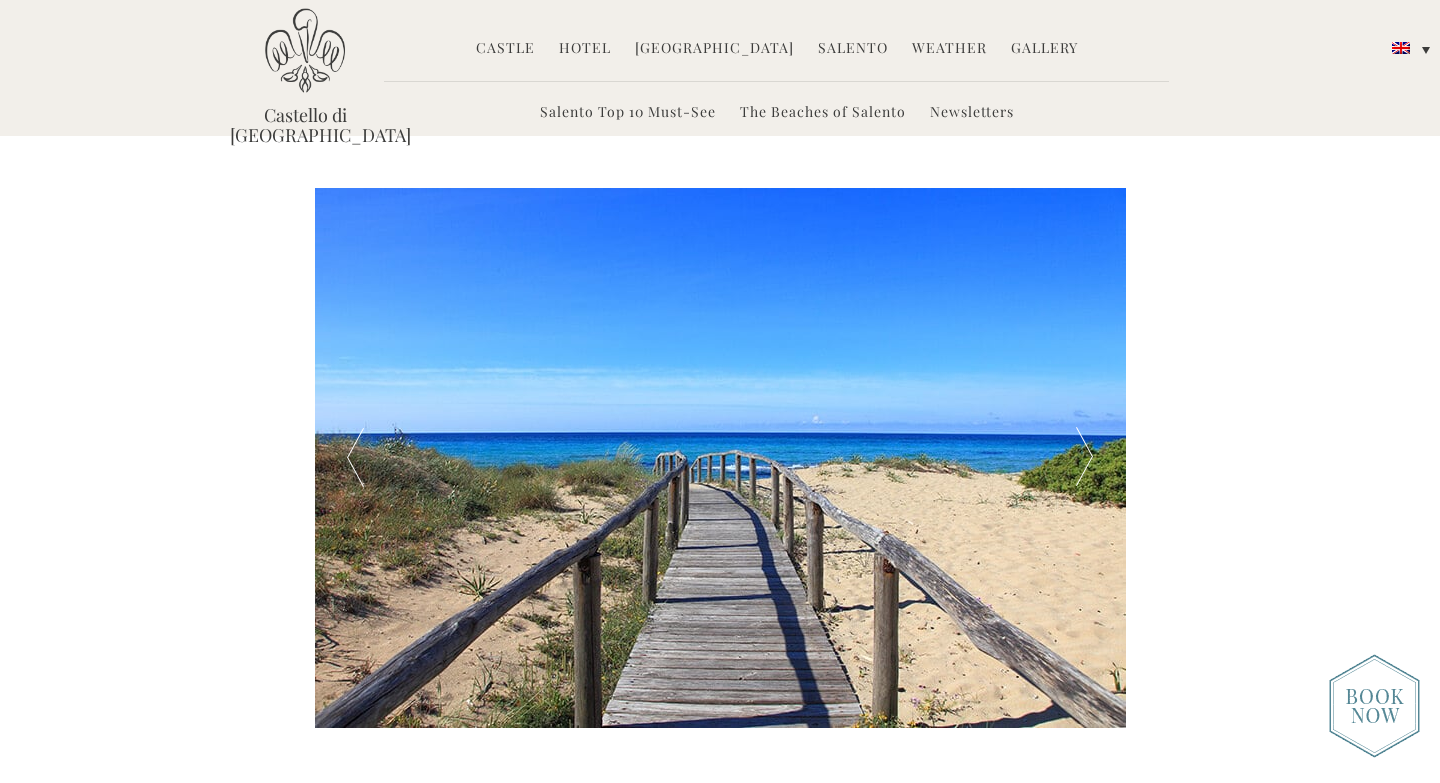 click at bounding box center [1084, 458] 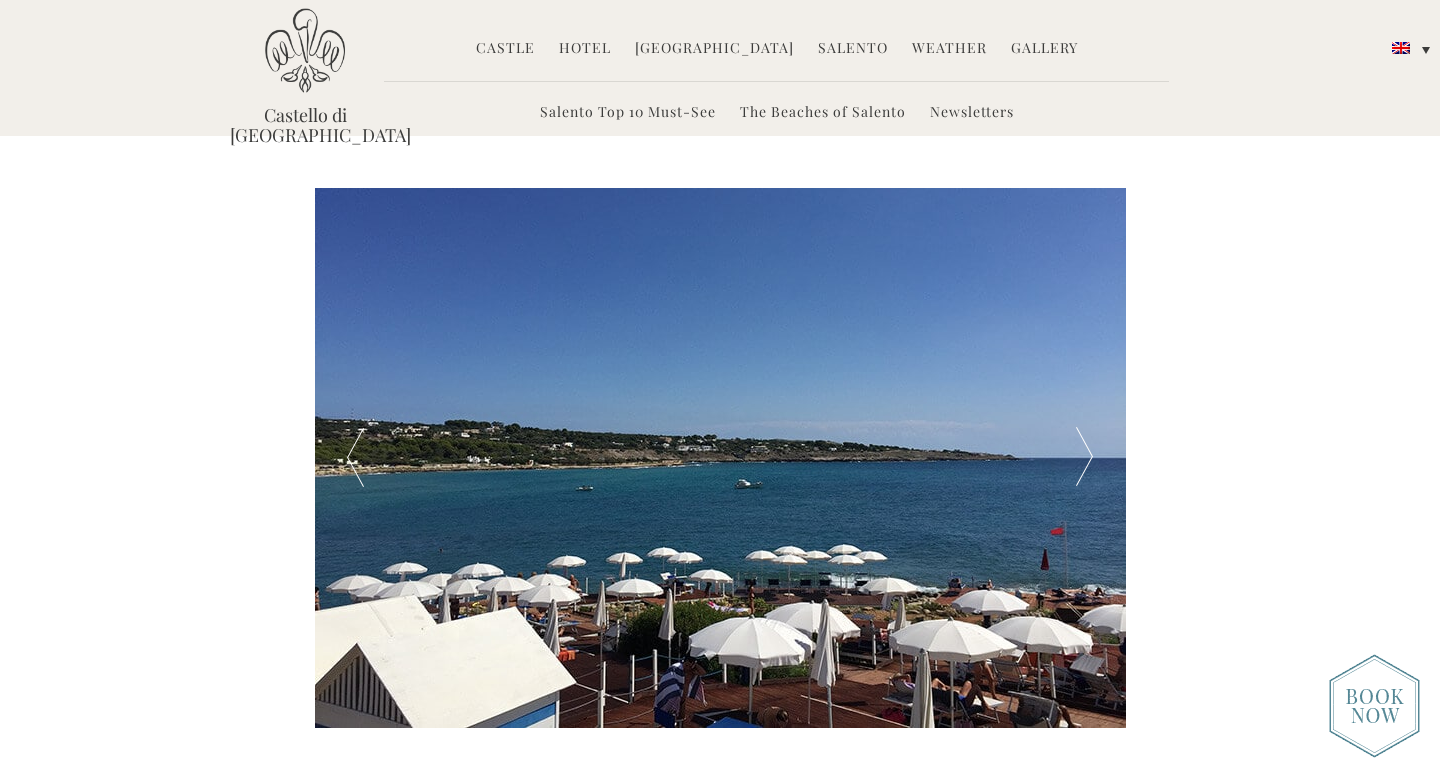 click at bounding box center (1084, 458) 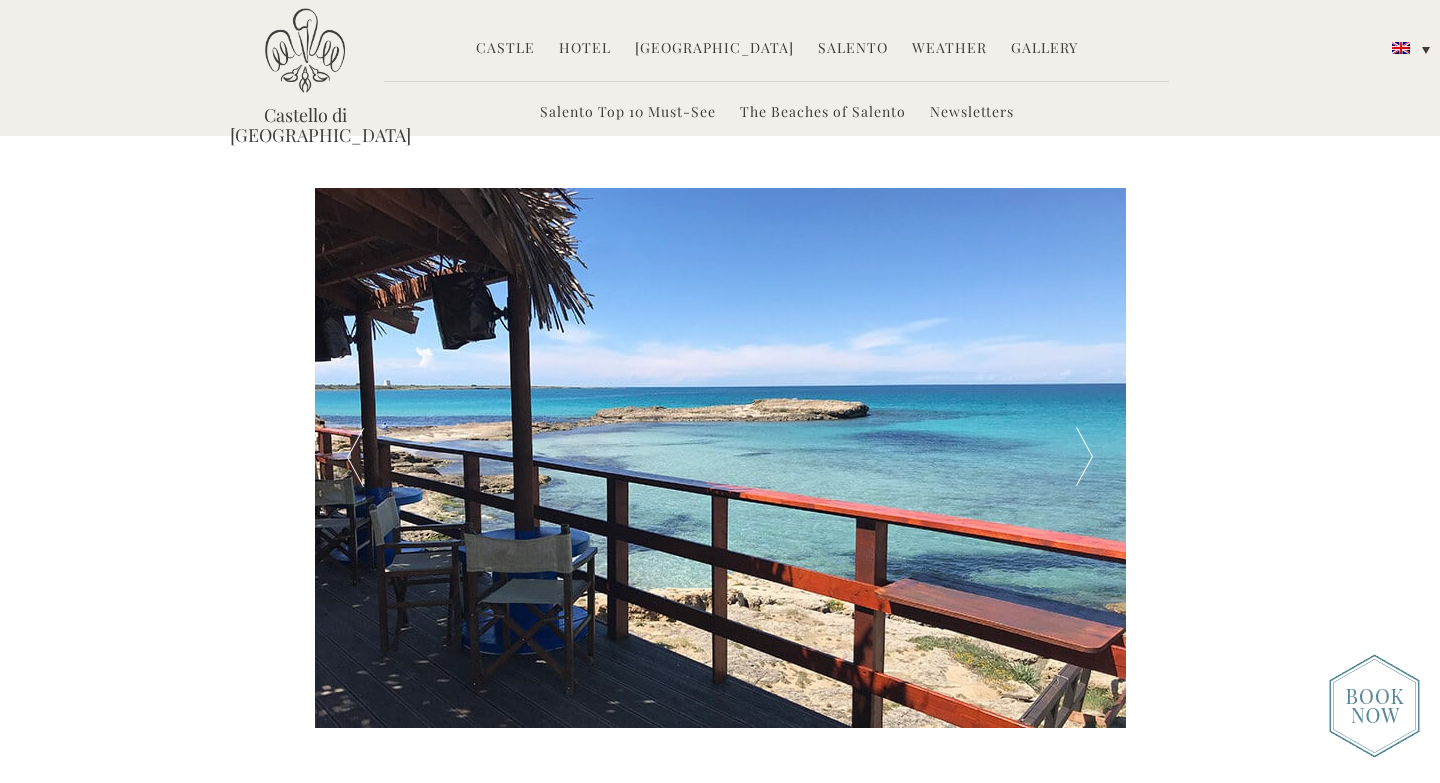 click at bounding box center [1084, 458] 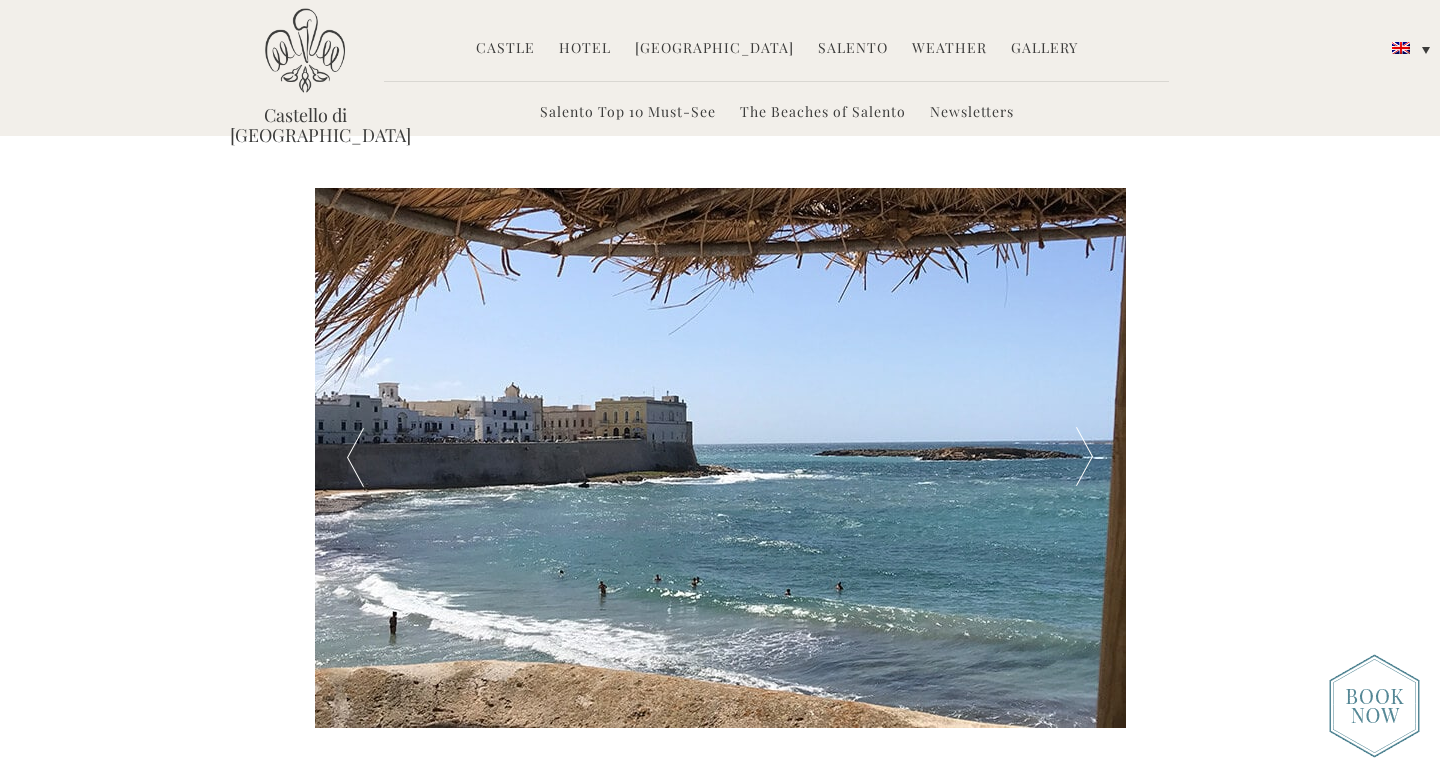click at bounding box center (1084, 458) 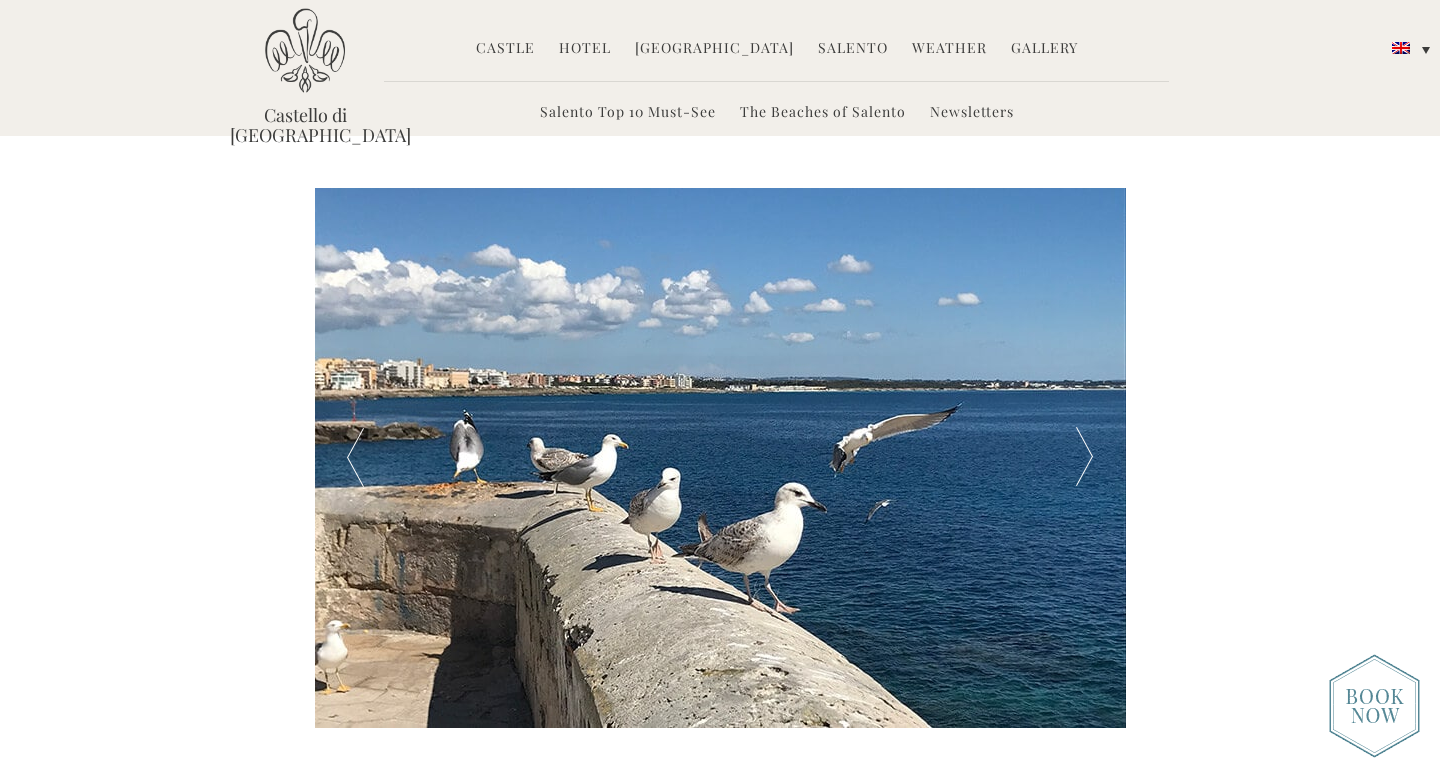 click at bounding box center (1084, 458) 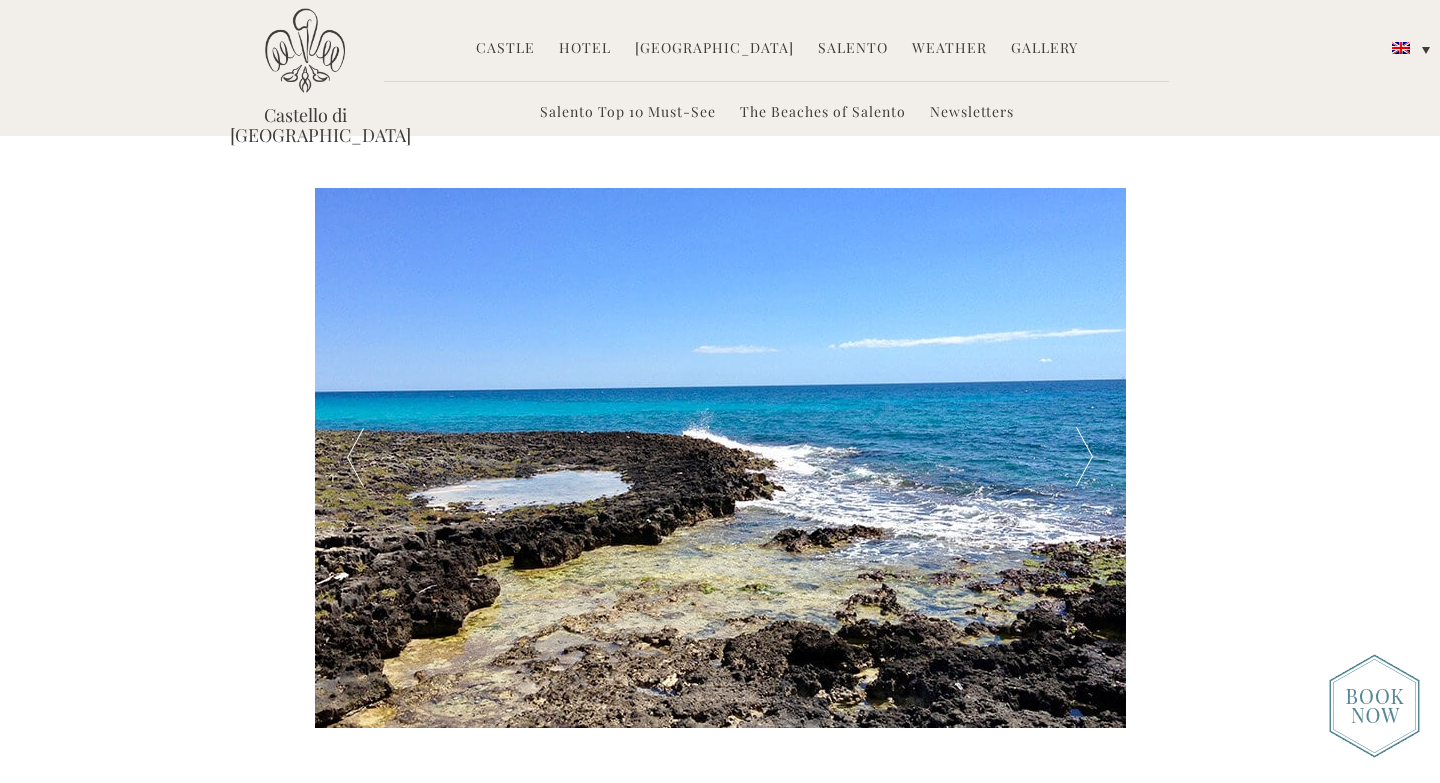 click at bounding box center [1084, 458] 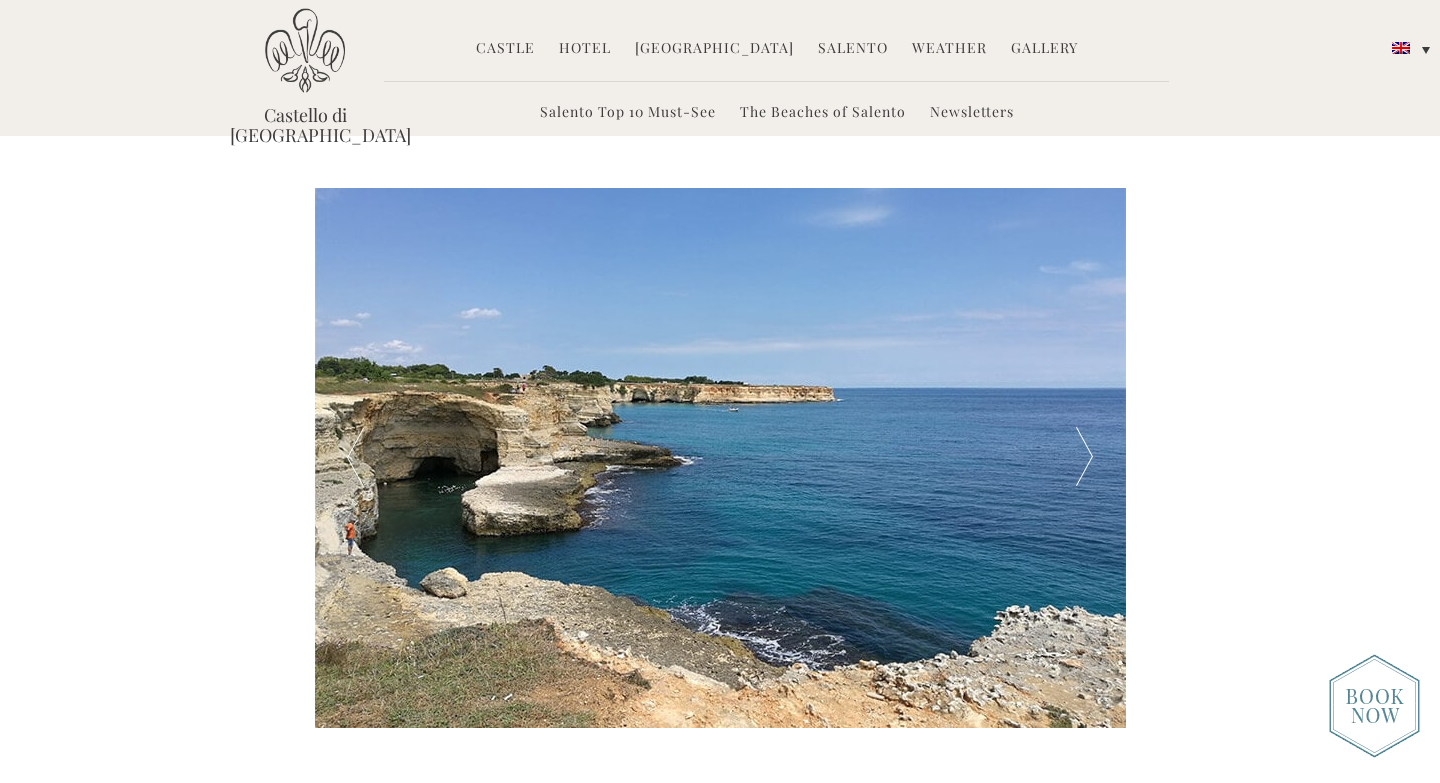 click at bounding box center (1084, 458) 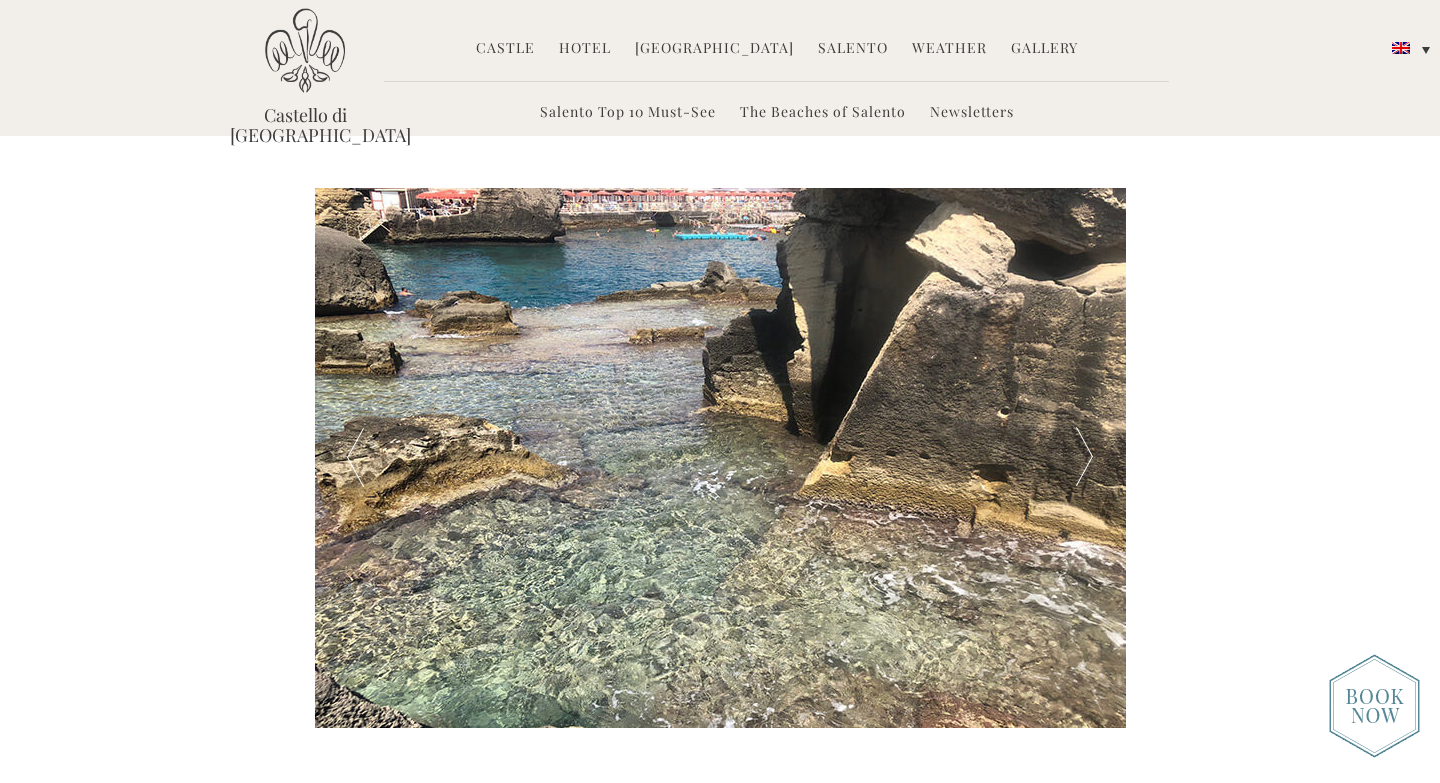 click at bounding box center (1084, 458) 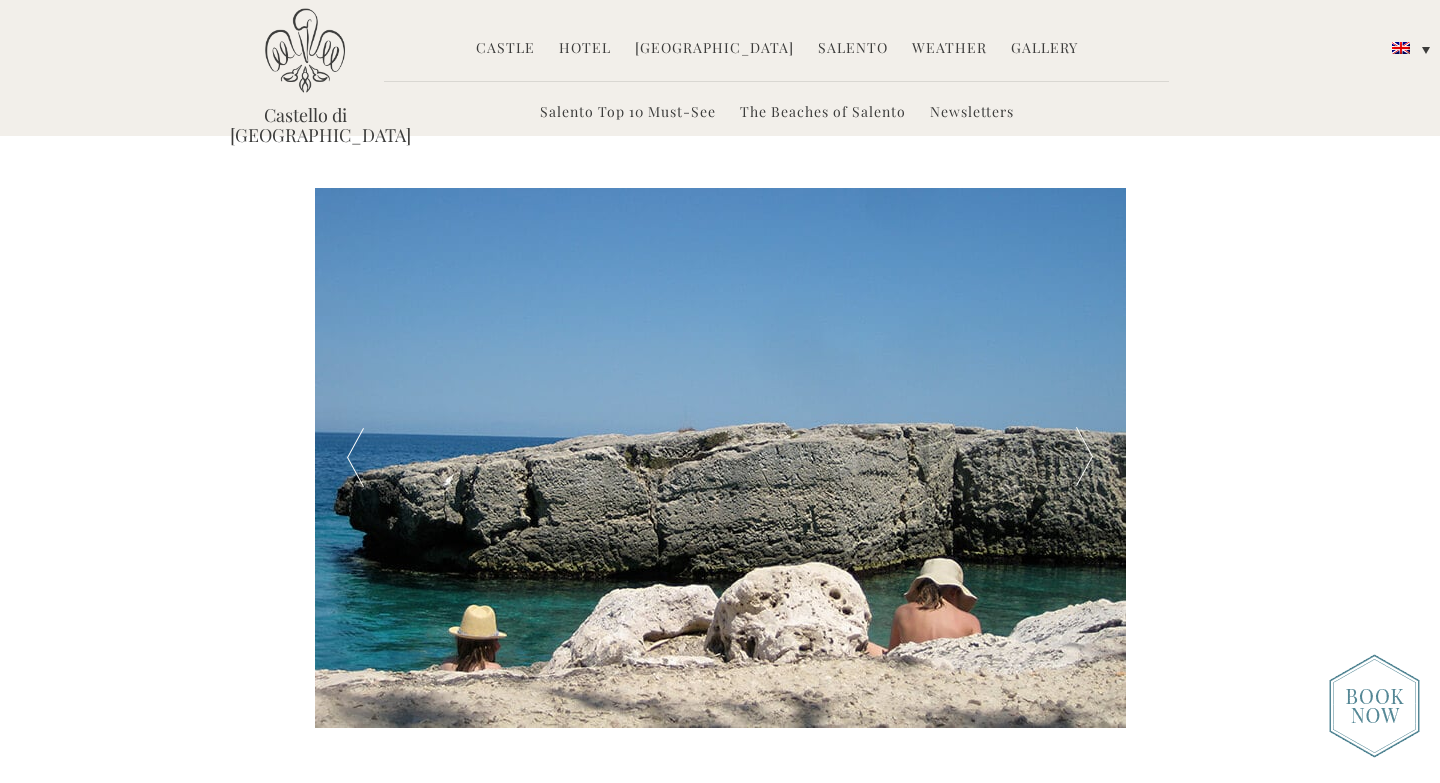 click on "[GEOGRAPHIC_DATA]" at bounding box center [714, 49] 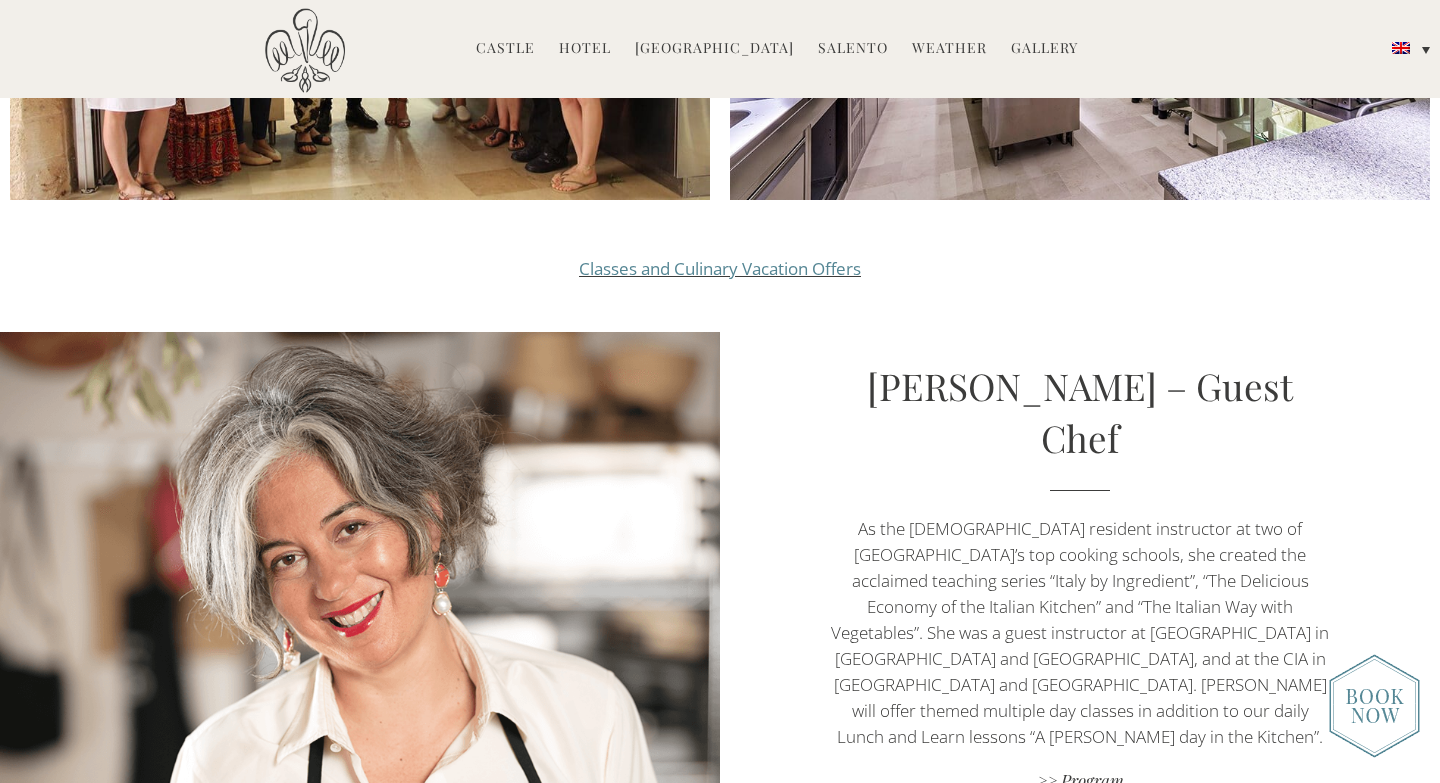 scroll, scrollTop: 2439, scrollLeft: 0, axis: vertical 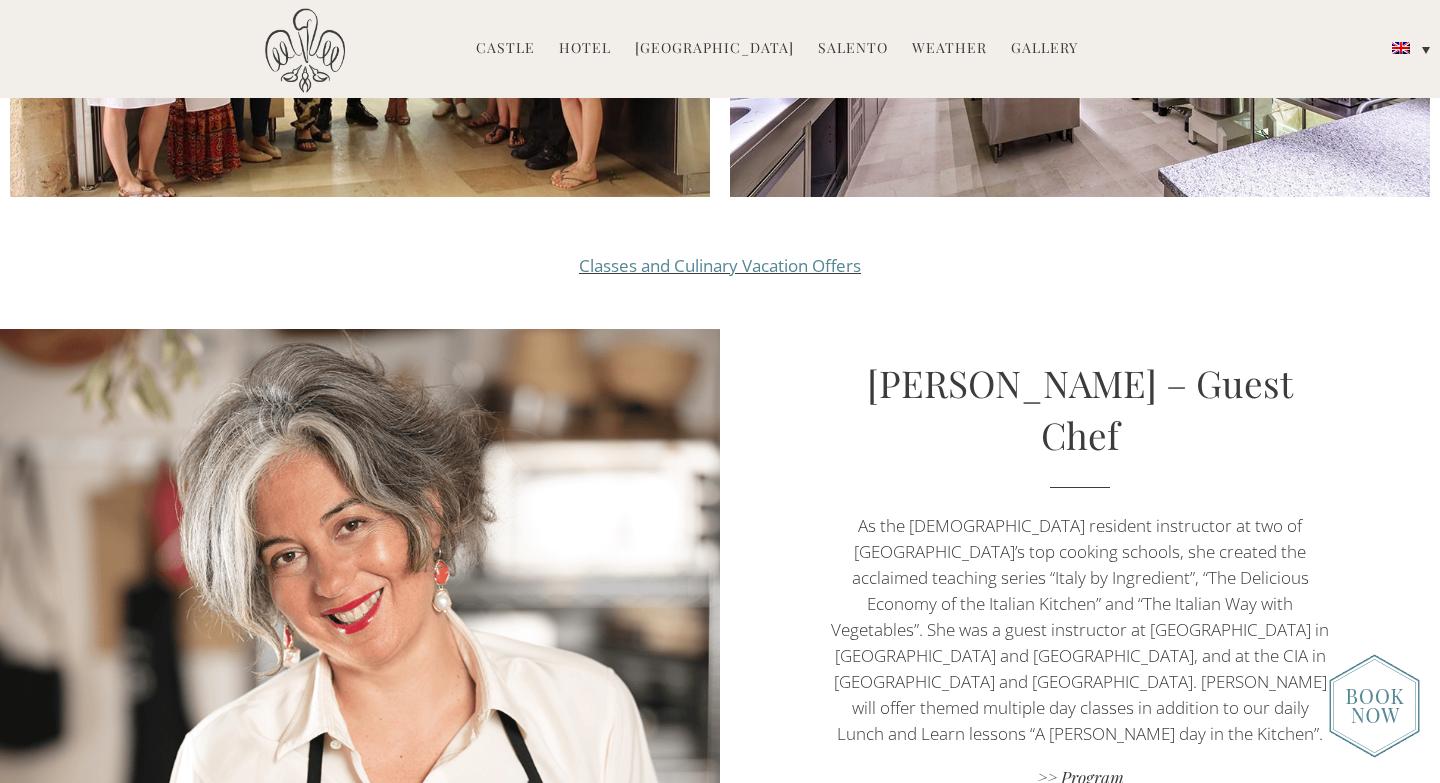 click on "Hotel" at bounding box center (585, 49) 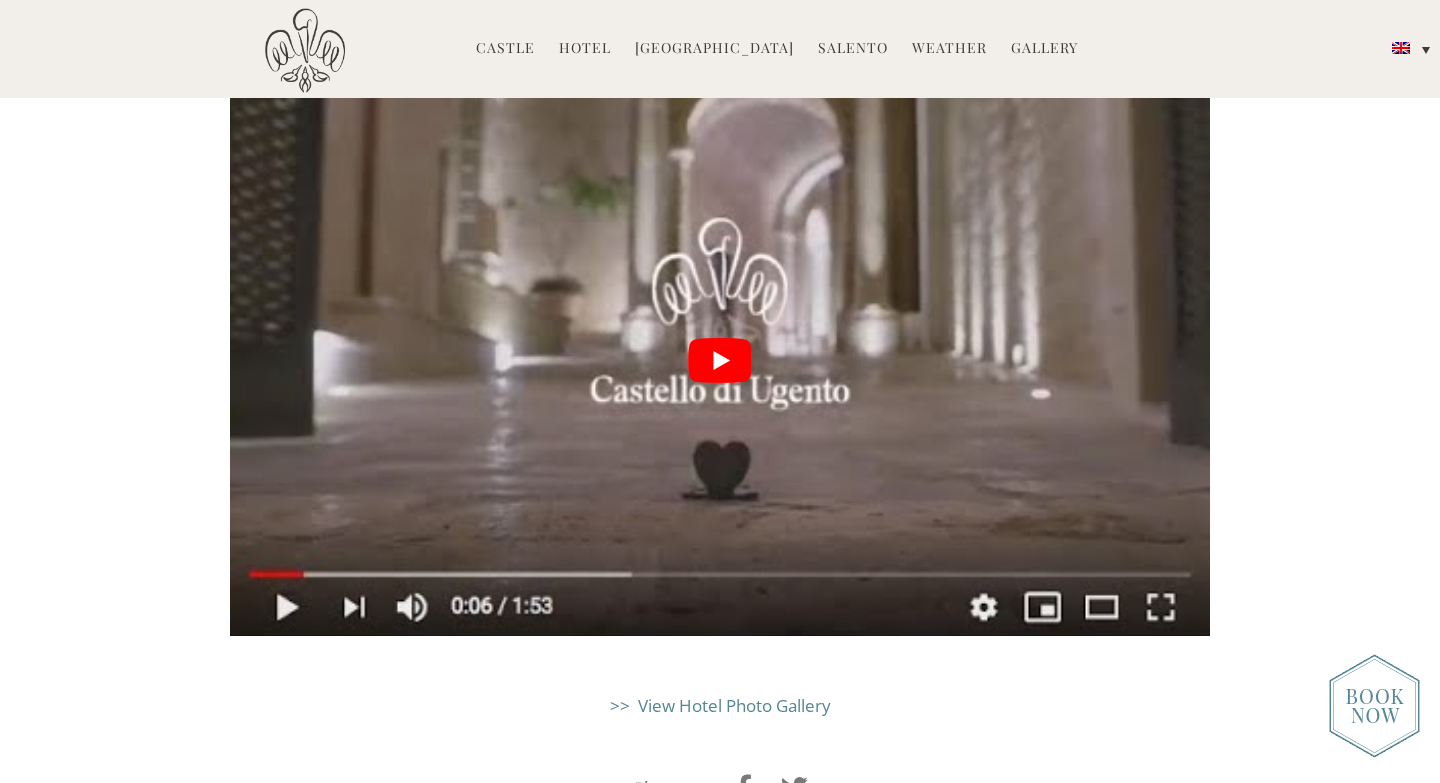 scroll, scrollTop: 4811, scrollLeft: 0, axis: vertical 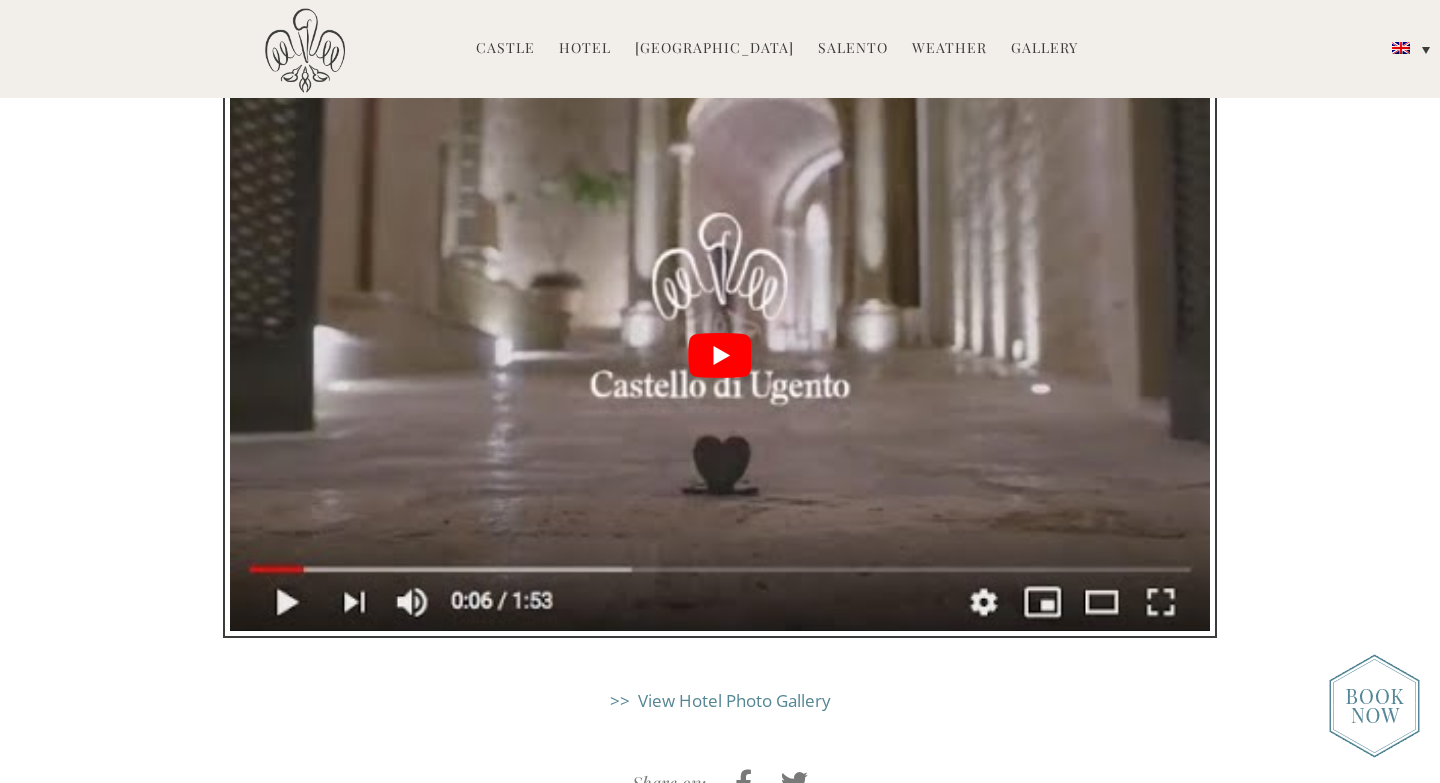 click at bounding box center [720, 355] 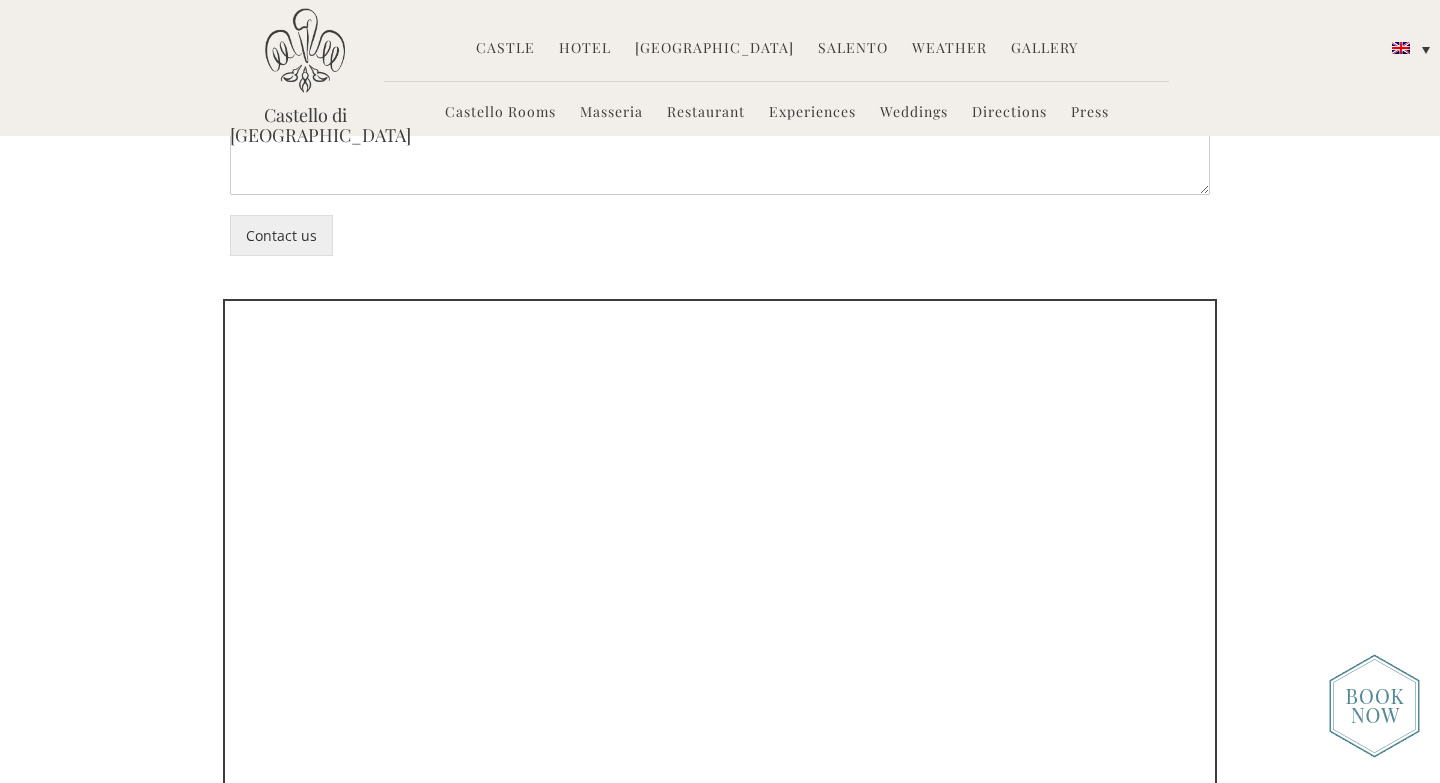 scroll, scrollTop: 4576, scrollLeft: 0, axis: vertical 